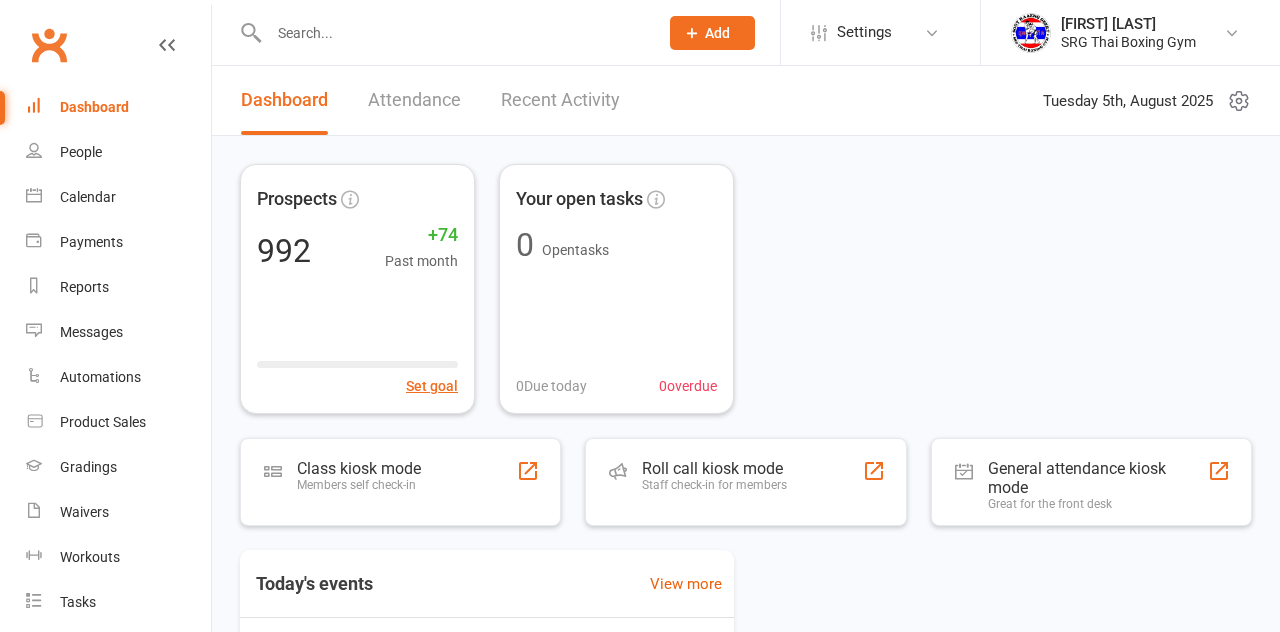 scroll, scrollTop: 0, scrollLeft: 0, axis: both 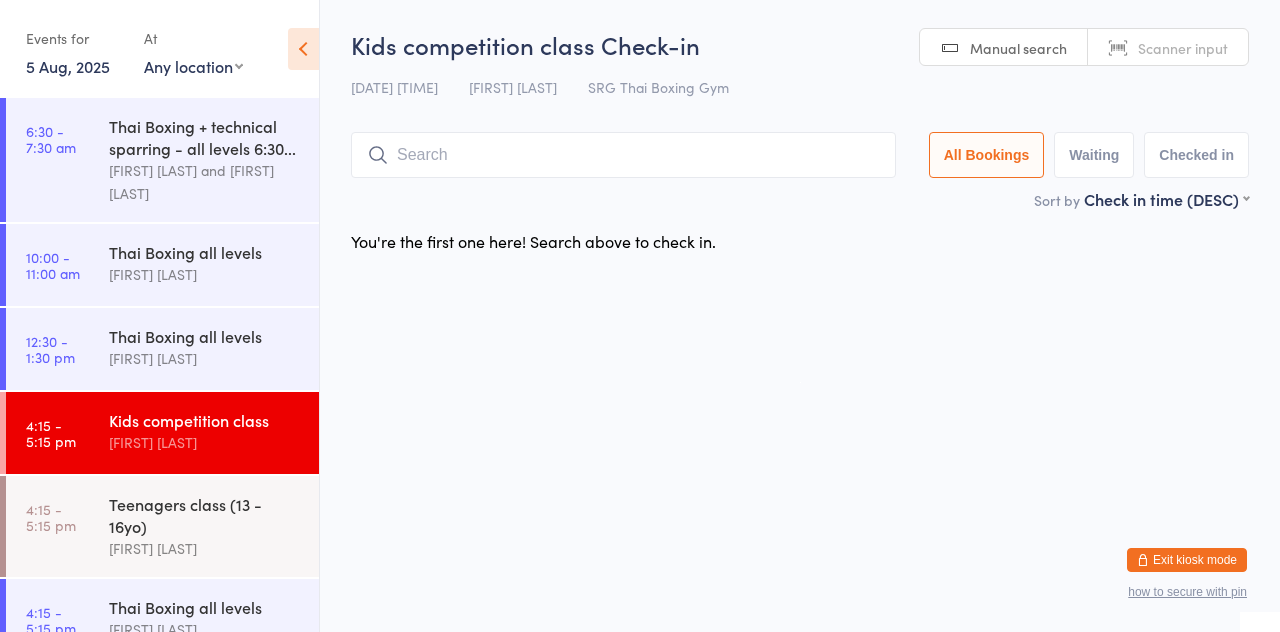 click on "Teenagers class (13 - 16yo) [FIRST] [LAST]" at bounding box center [214, 526] 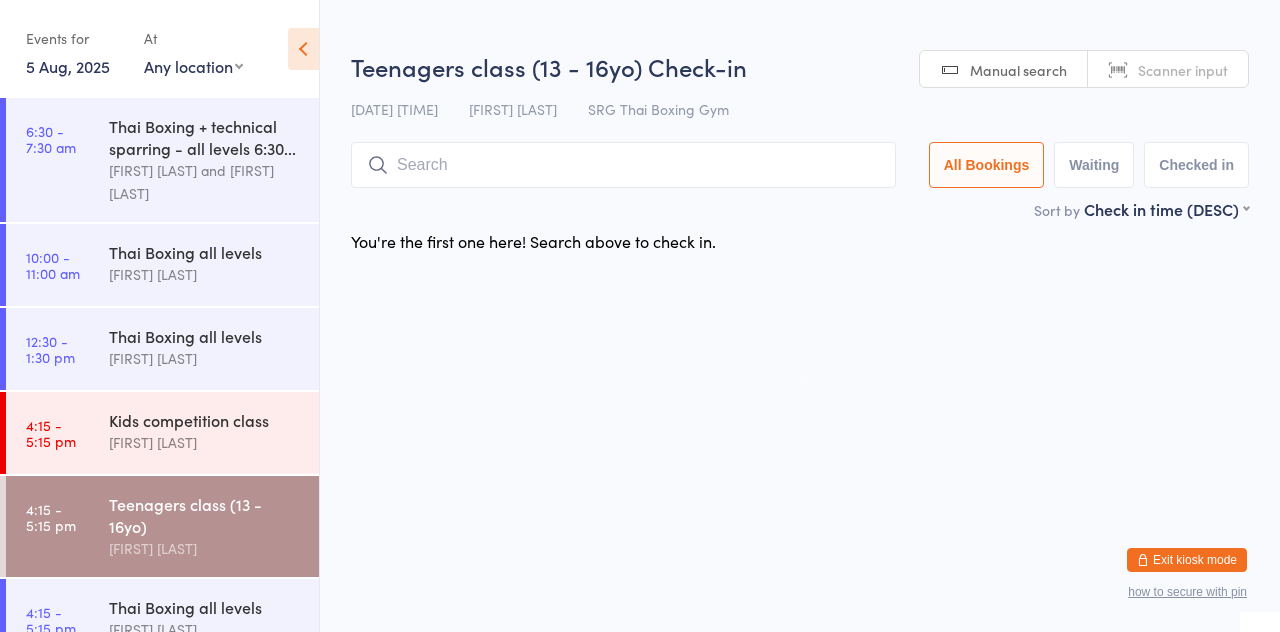 click at bounding box center (623, 165) 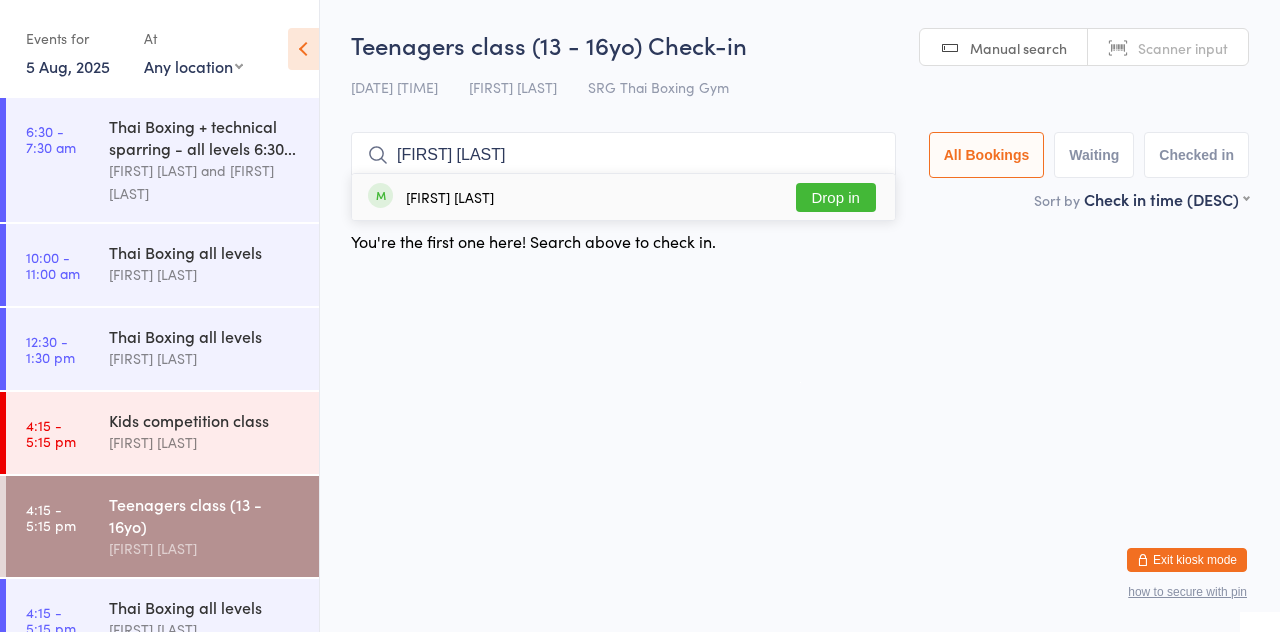 type on "[FIRST] [LAST]" 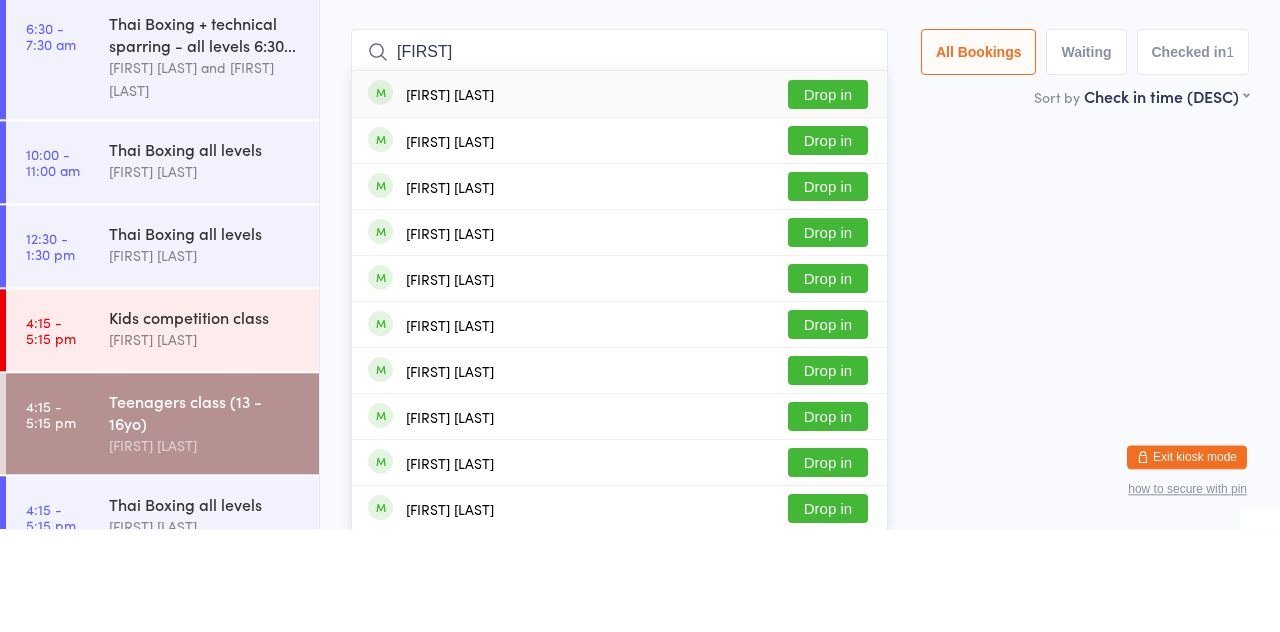 type on "[FIRST]" 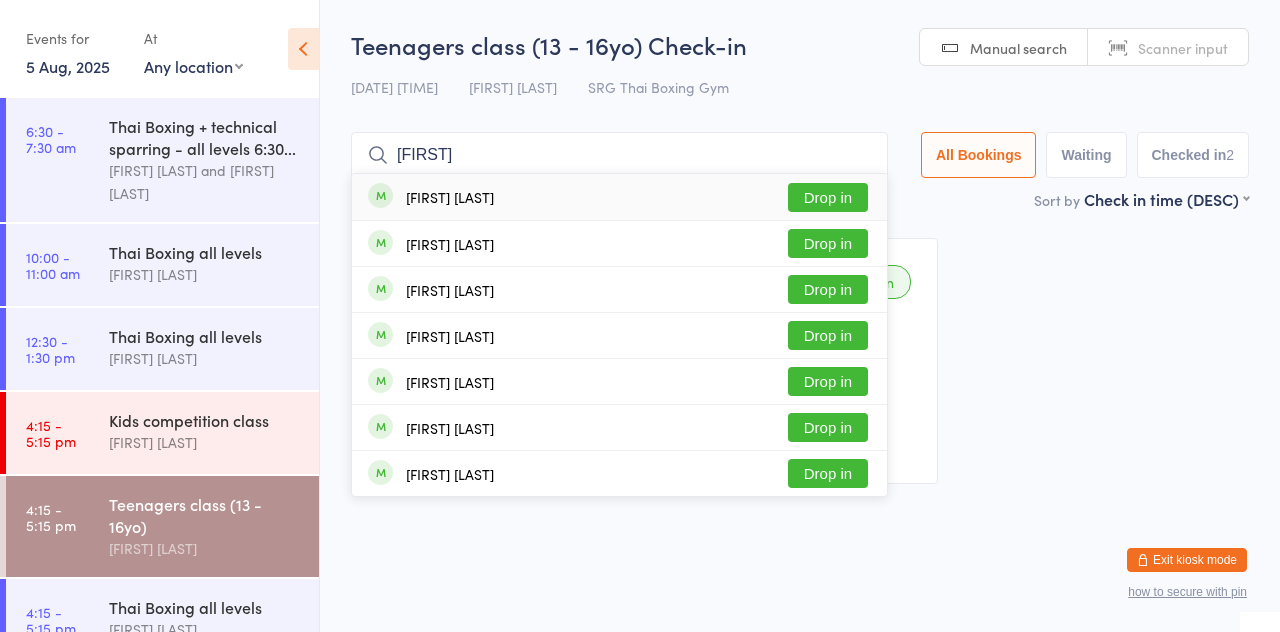 type on "Leo vanj" 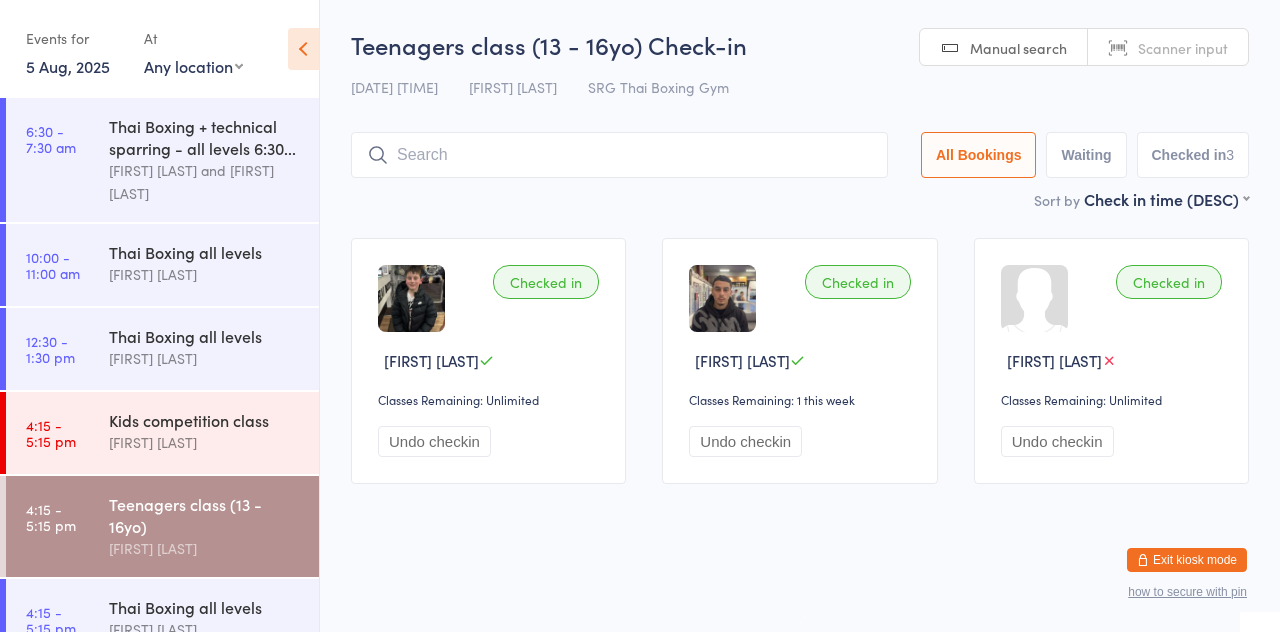 click on "Checked in Leo Vanjek  Classes Remaining: Unlimited   Undo checkin Checked in David Papo  Classes Remaining: 1 this week   Undo checkin Checked in Rameez Gabru  Classes Remaining: Unlimited   Undo checkin" at bounding box center (800, 361) 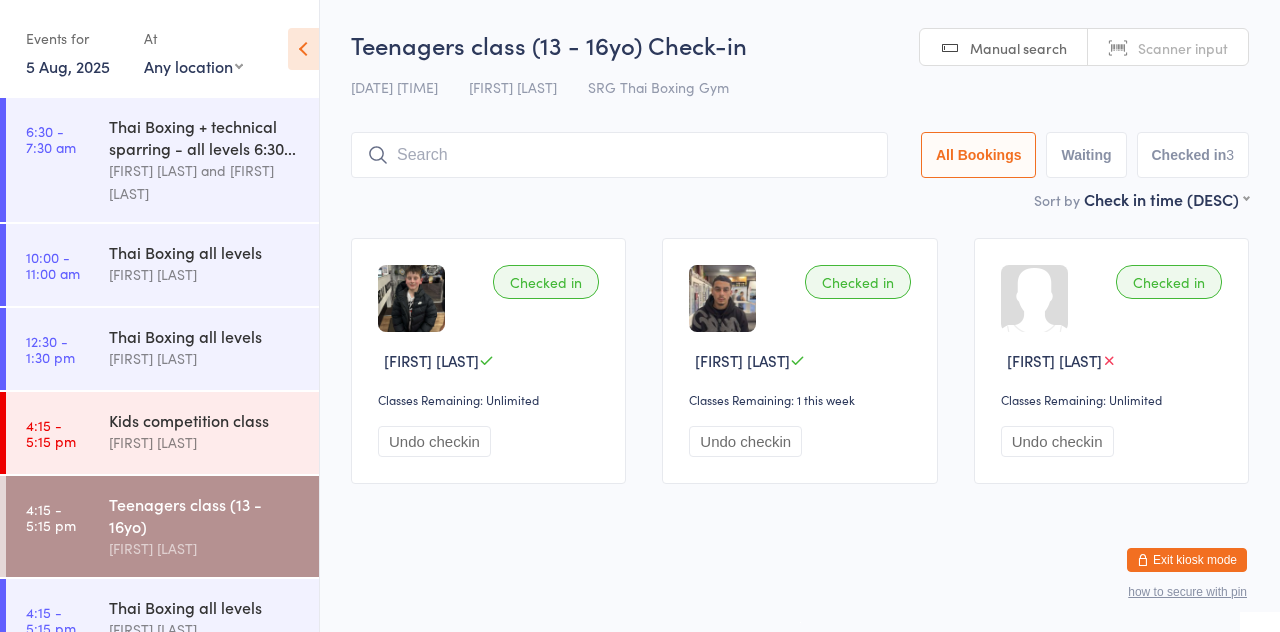 click at bounding box center (619, 155) 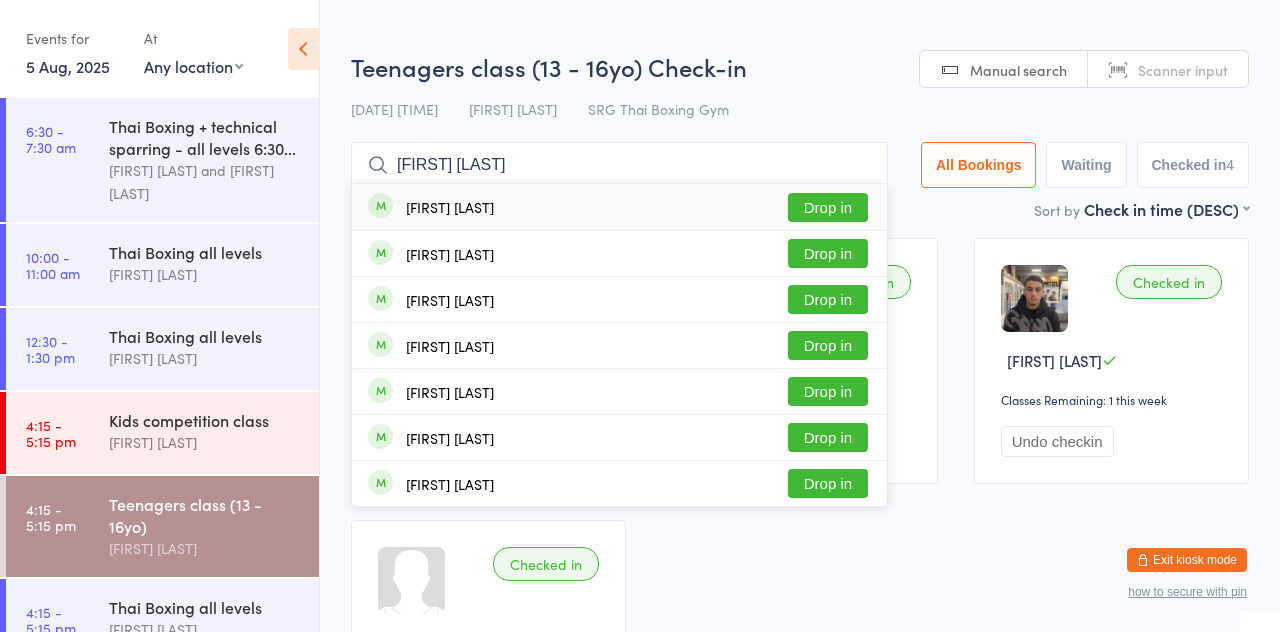 type on "Max jung" 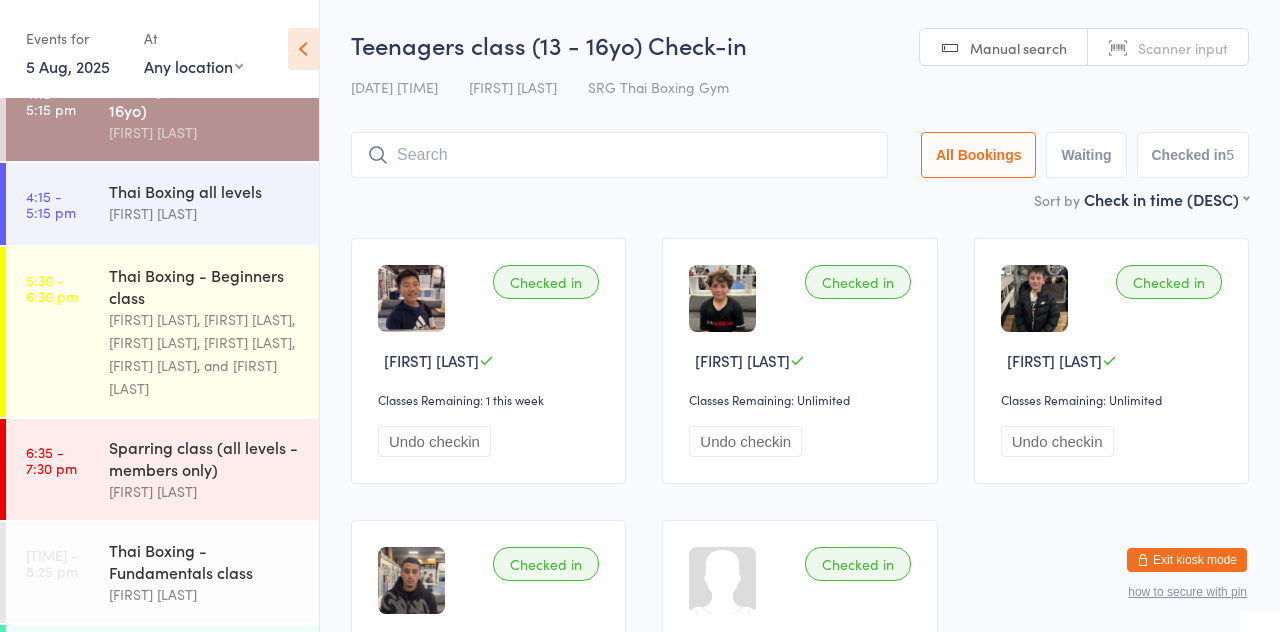 scroll, scrollTop: 428, scrollLeft: 0, axis: vertical 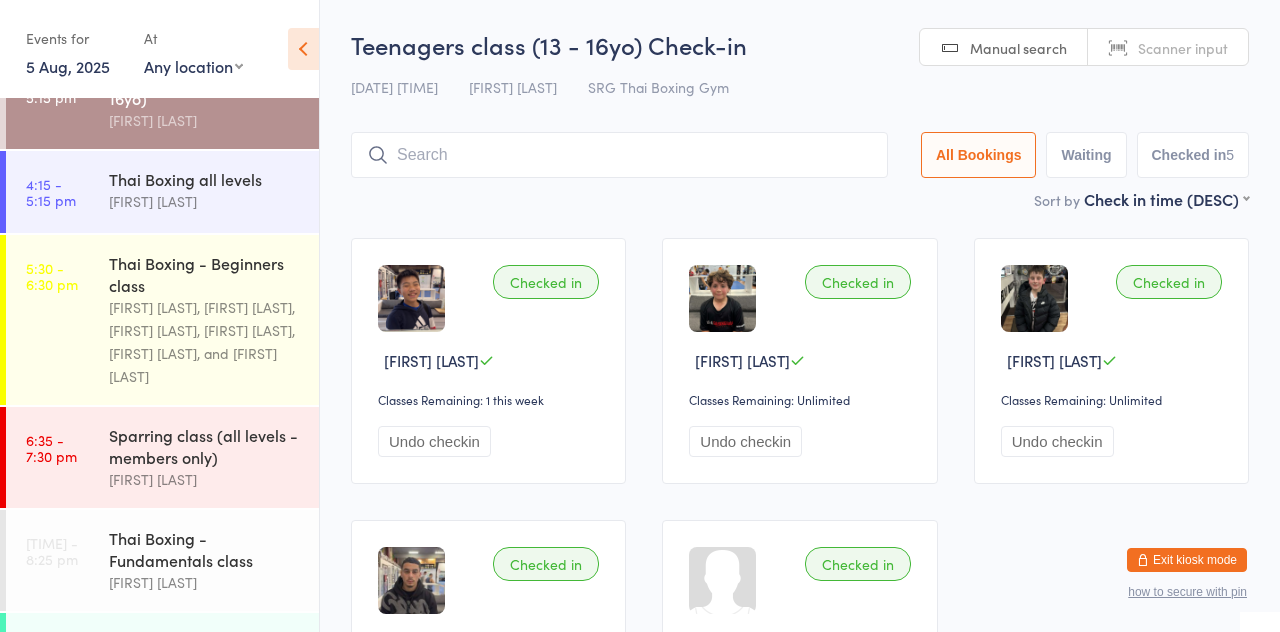 click on "4:15 - 5:15 pm" at bounding box center (51, 192) 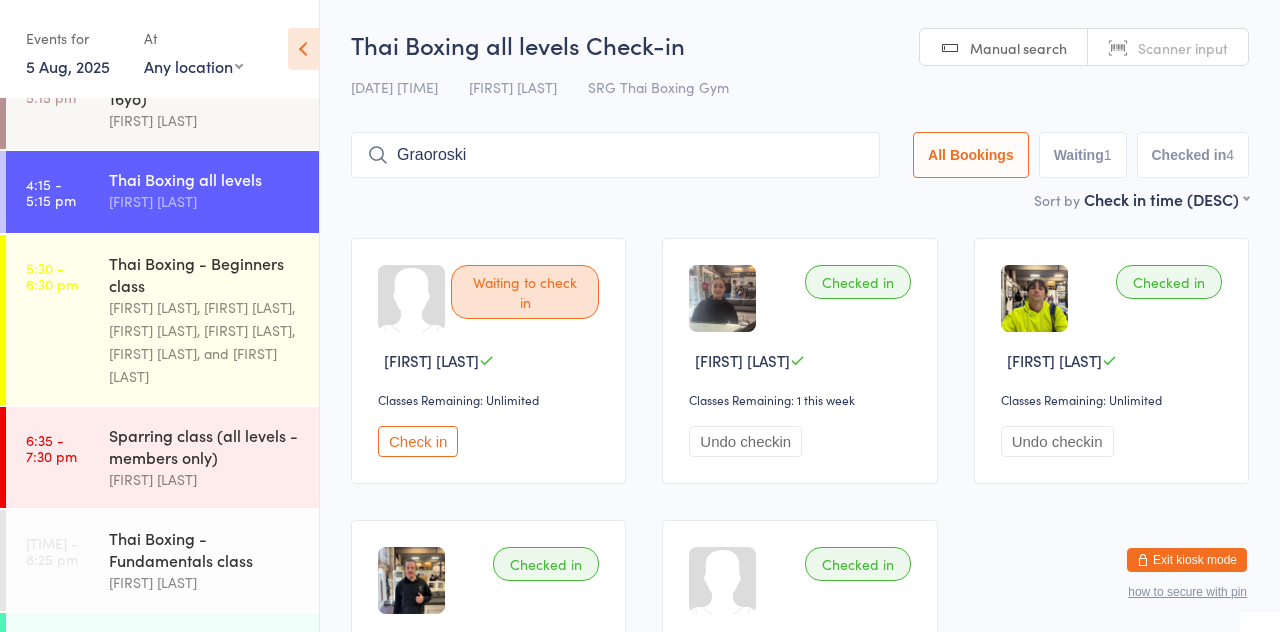 type on "Graoroski" 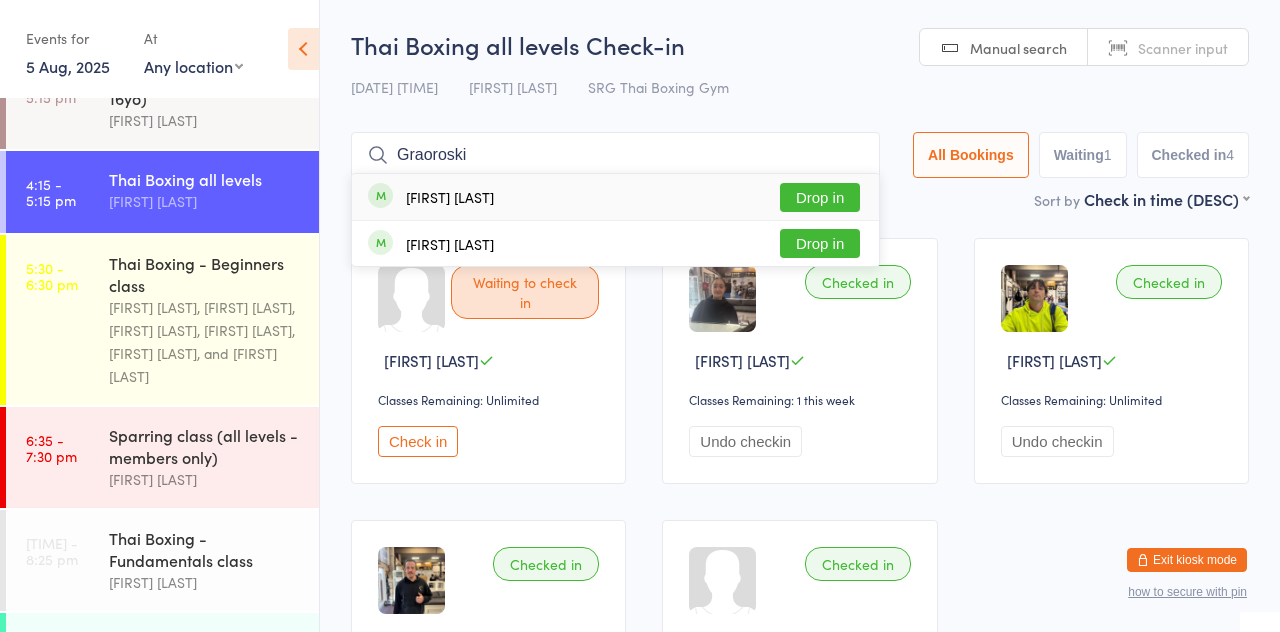 type 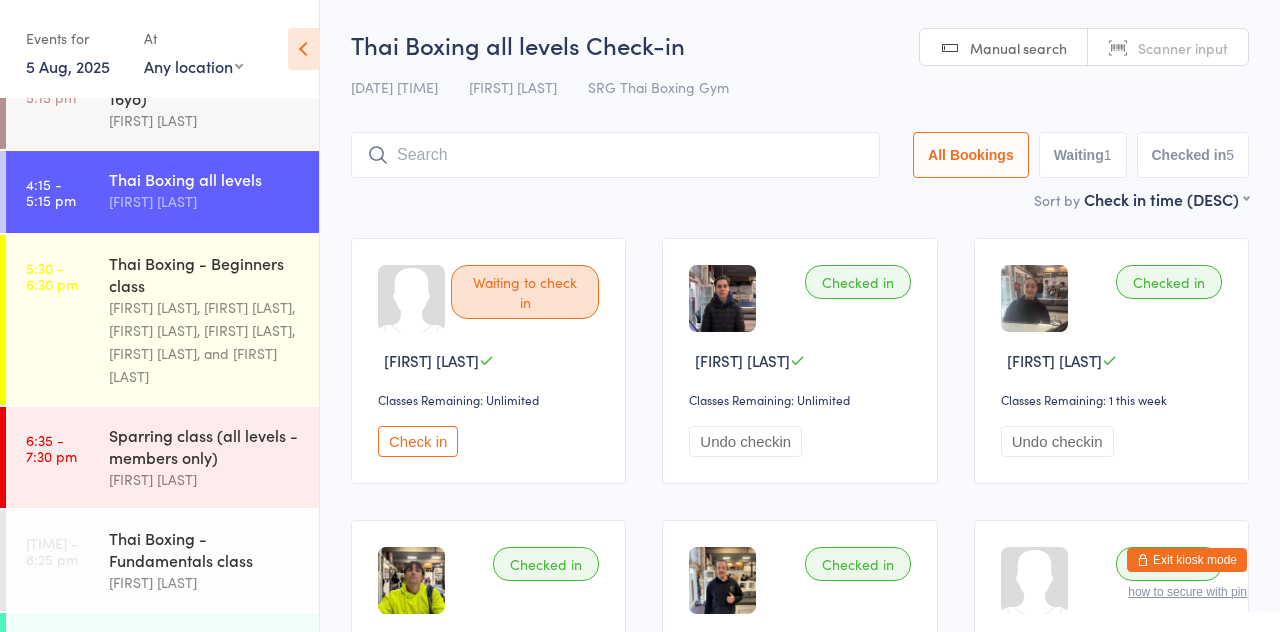 click on "Thai Boxing all levels Check-in 5 Aug 4:15pm  Lily Sertmuangpak  SRG Thai Boxing Gym  Manual search Scanner input All Bookings Waiting  1 Checked in  5 Sort by   Check in time (DESC) First name (ASC) First name (DESC) Last name (ASC) Last name (DESC) Check in time (ASC) Check in time (DESC) Rank (ASC) Rank (DESC) Waiting to check in Annabelle Lin  Classes Remaining: Unlimited   Check in Checked in Christian Graoroski  Classes Remaining: Unlimited   Undo checkin Checked in Anna Ioannou  Classes Remaining: 1 this week   Undo checkin Checked in alexander Cortesano  Classes Remaining: Unlimited   Undo checkin Checked in Jackson Walker  Classes Remaining: Unlimited   Undo checkin Checked in Reza Tanjung  Classes Remaining: Unlimited   Undo checkin" at bounding box center (800, 406) 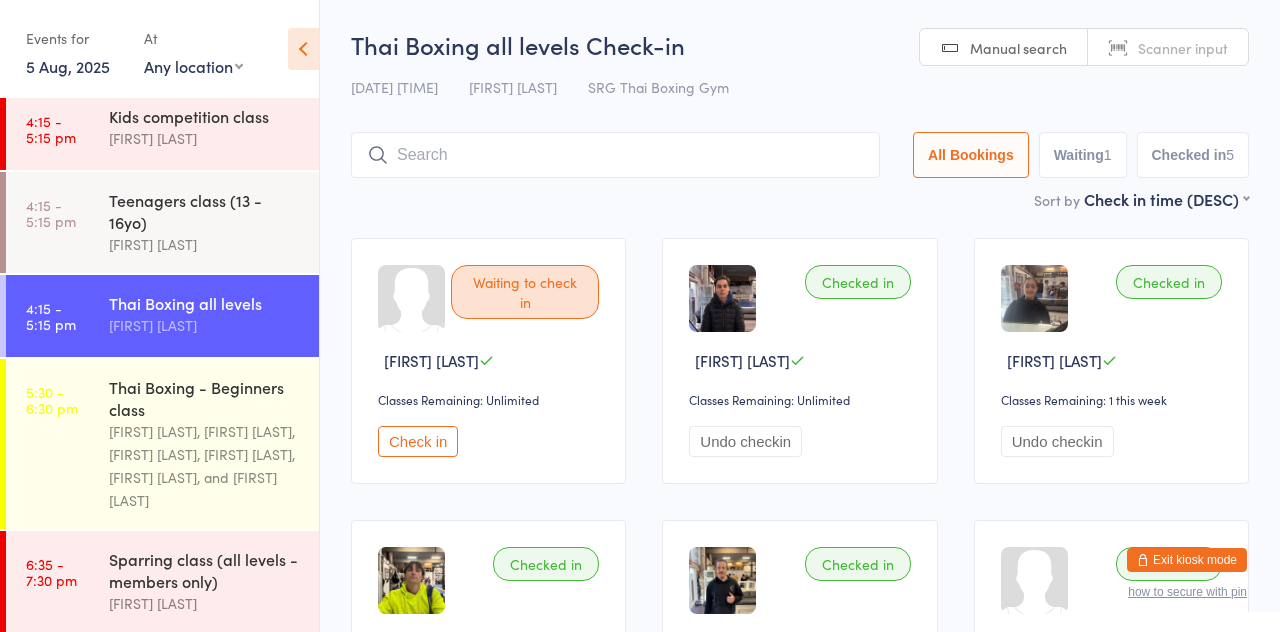 scroll, scrollTop: 304, scrollLeft: 0, axis: vertical 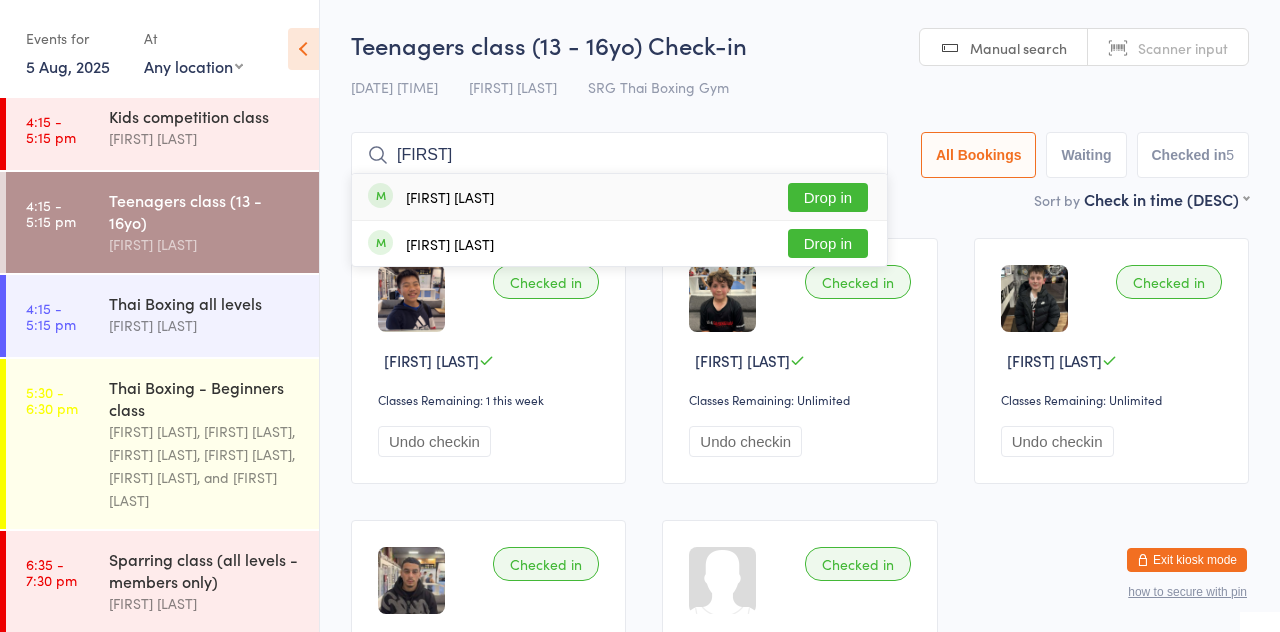 type on "Ariel" 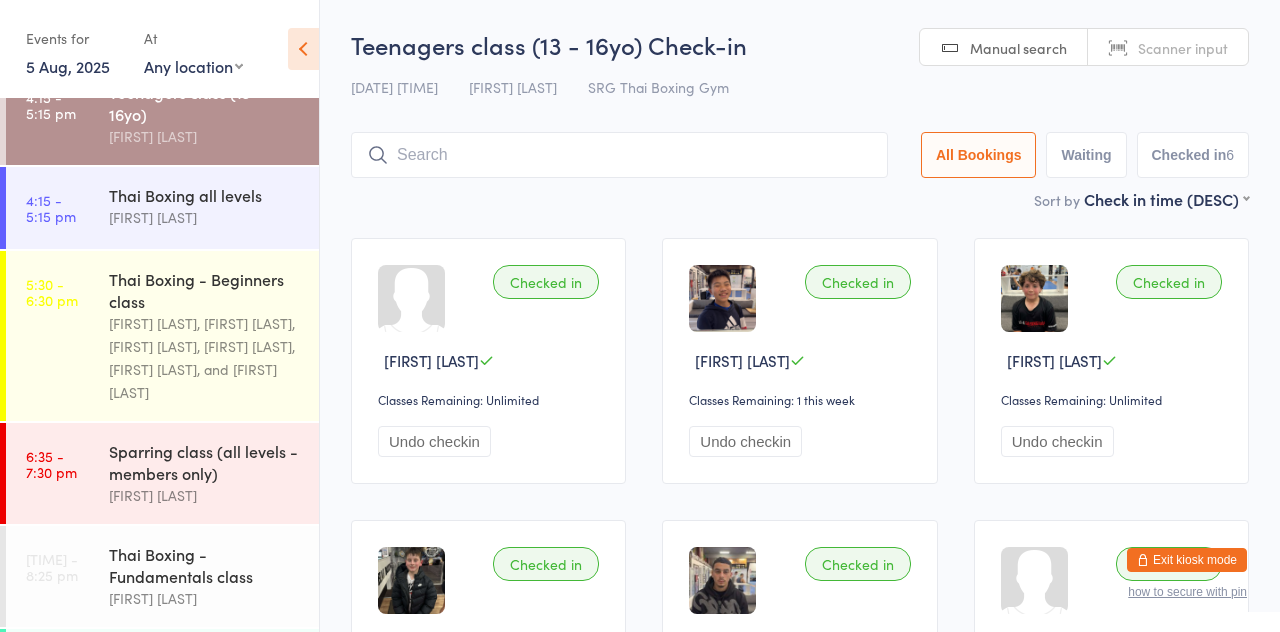 scroll, scrollTop: 412, scrollLeft: 0, axis: vertical 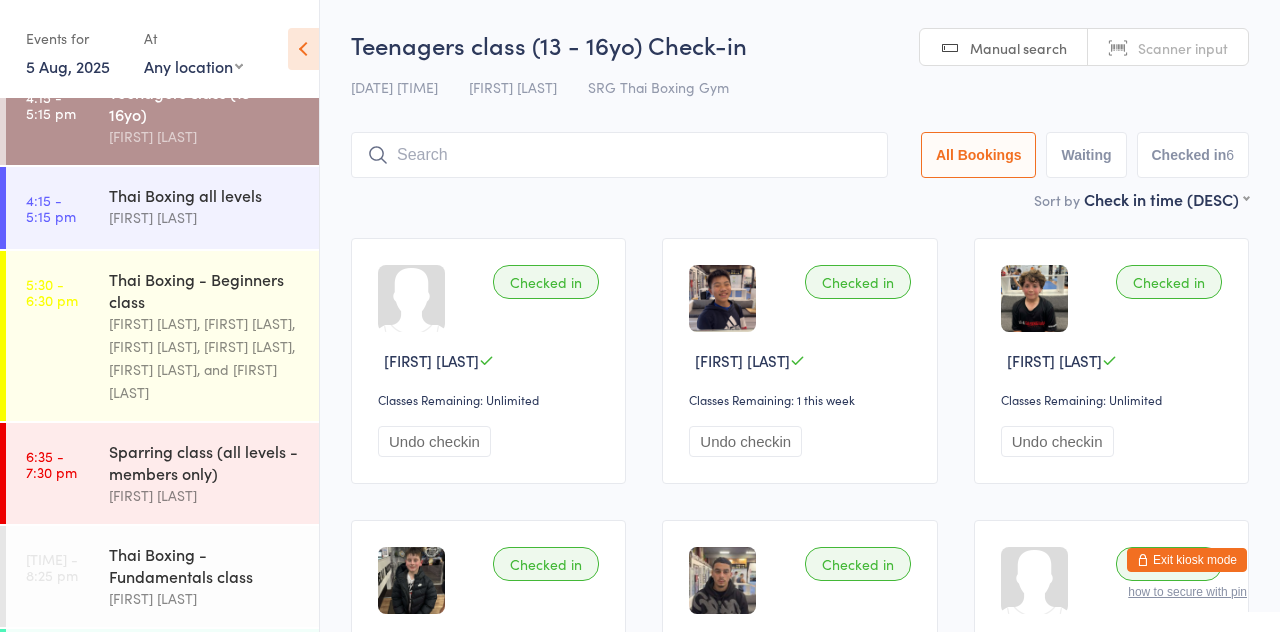 click on "4:15 - 5:15 pm" at bounding box center [51, 208] 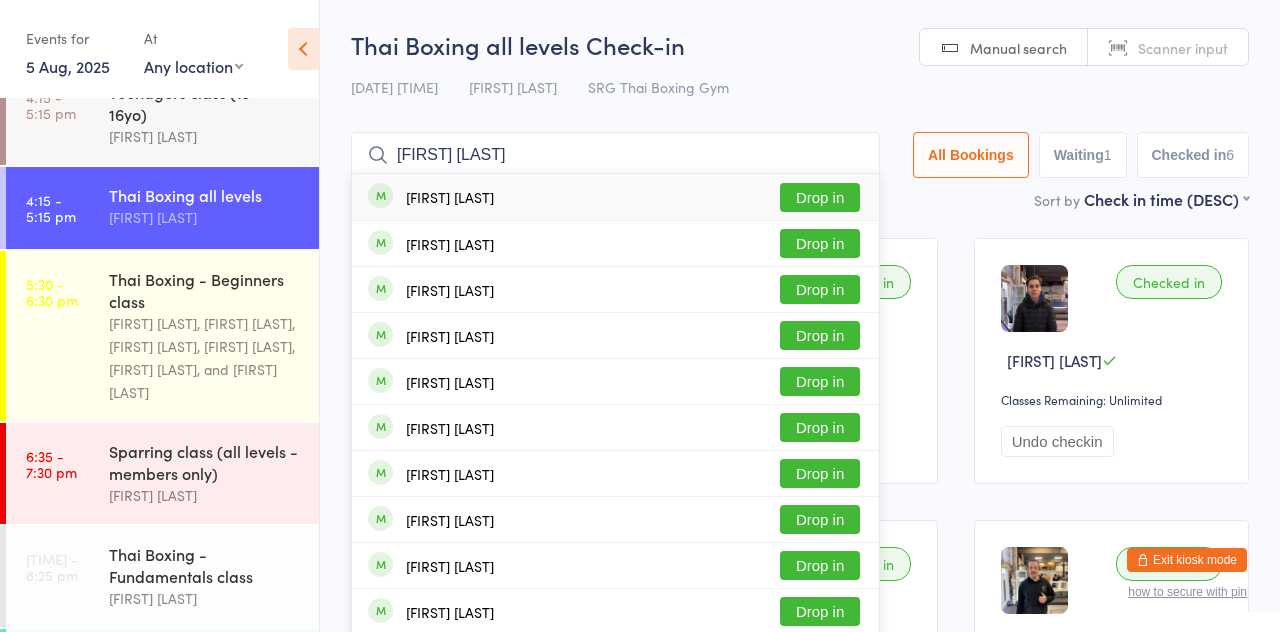 type on "Johnny a" 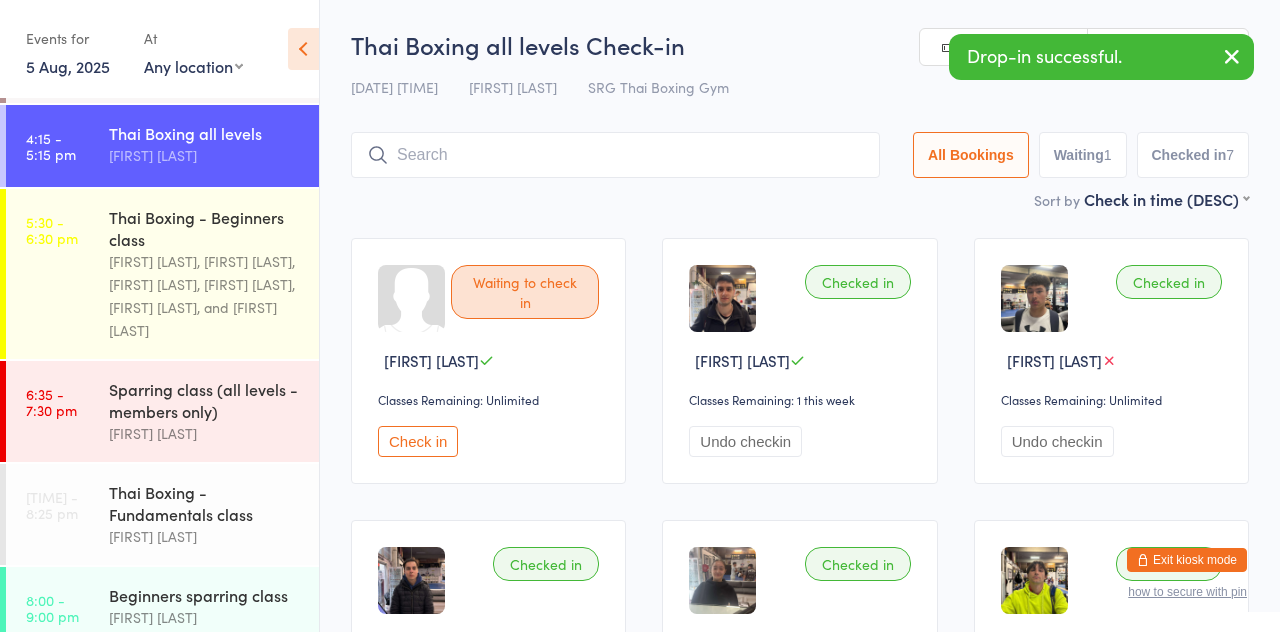 scroll, scrollTop: 470, scrollLeft: 0, axis: vertical 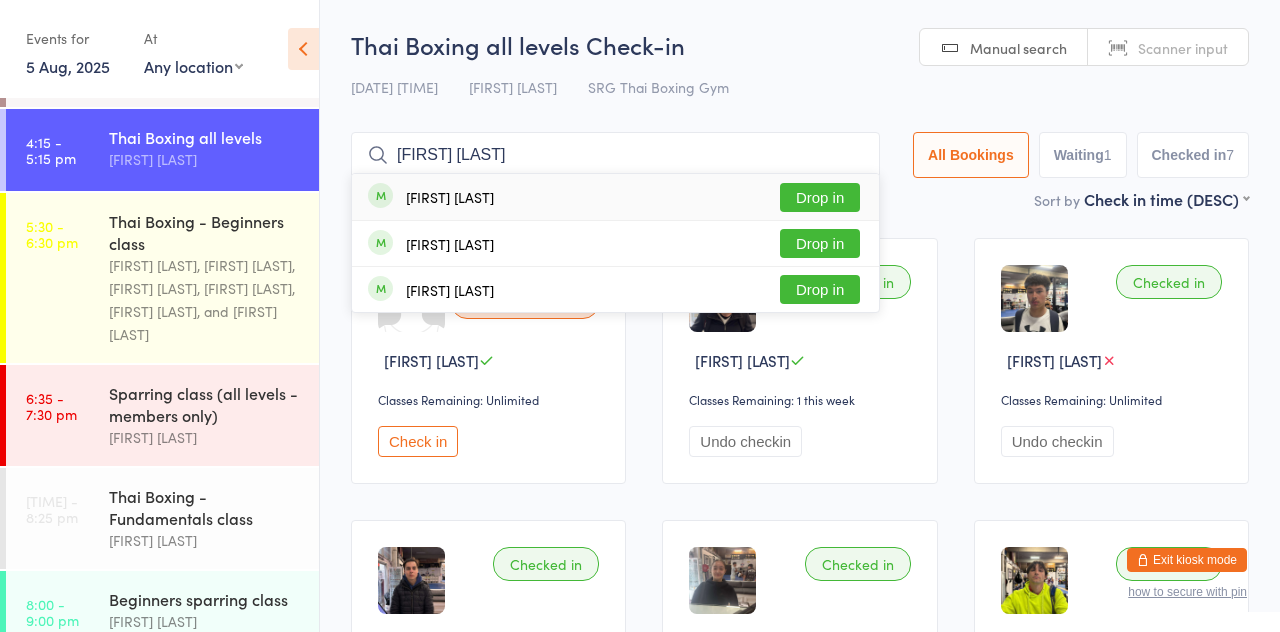 type on "Elias mo" 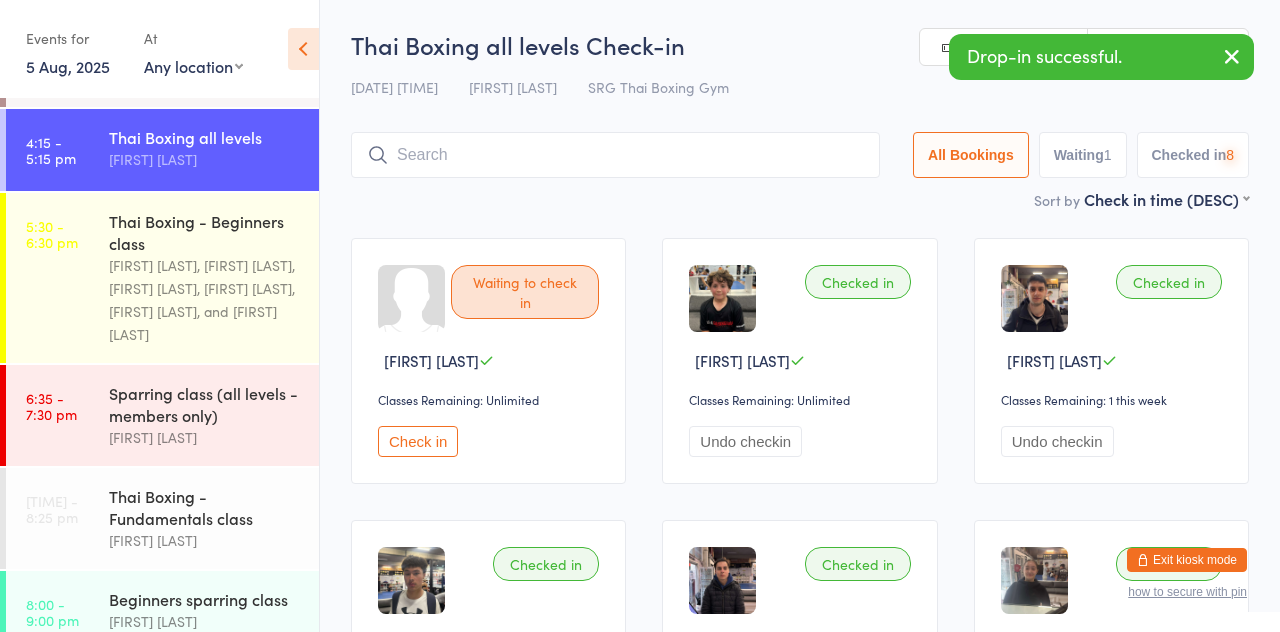 click at bounding box center [615, 155] 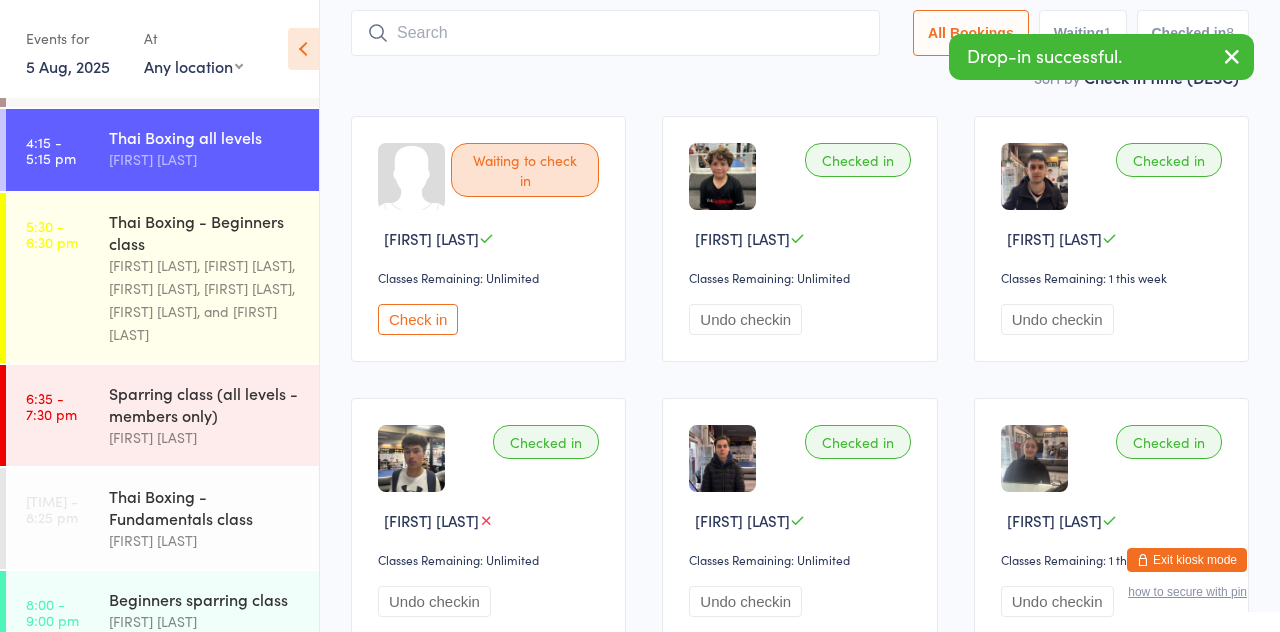 scroll, scrollTop: 133, scrollLeft: 0, axis: vertical 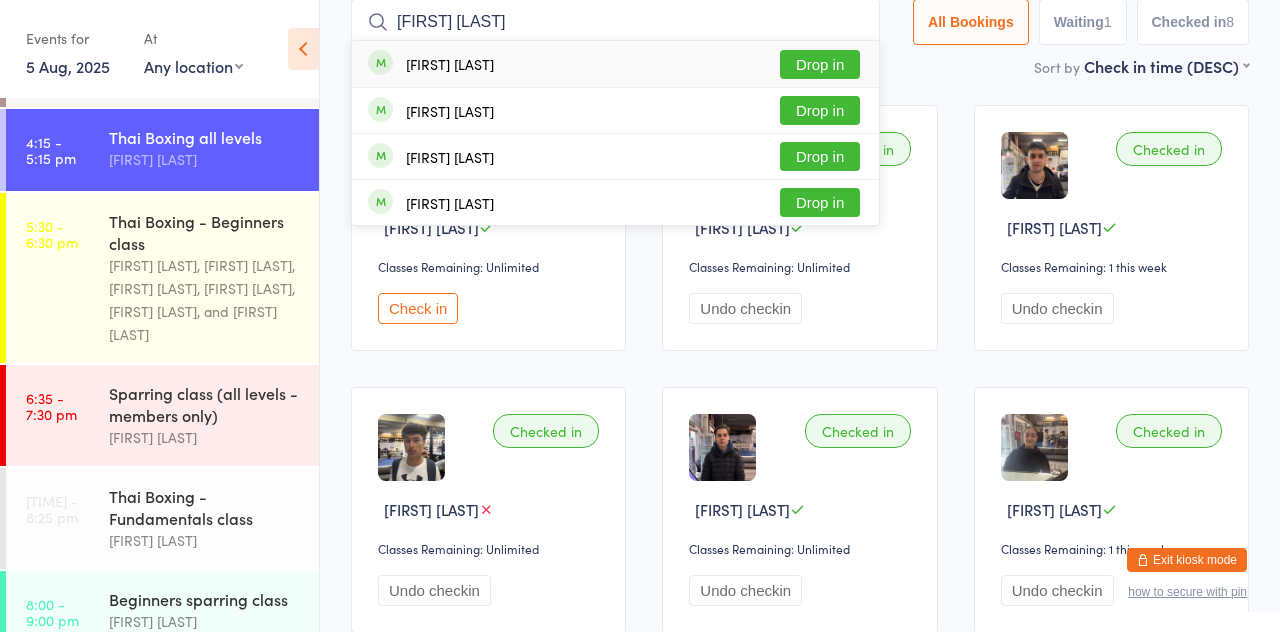 type on "Lara moo" 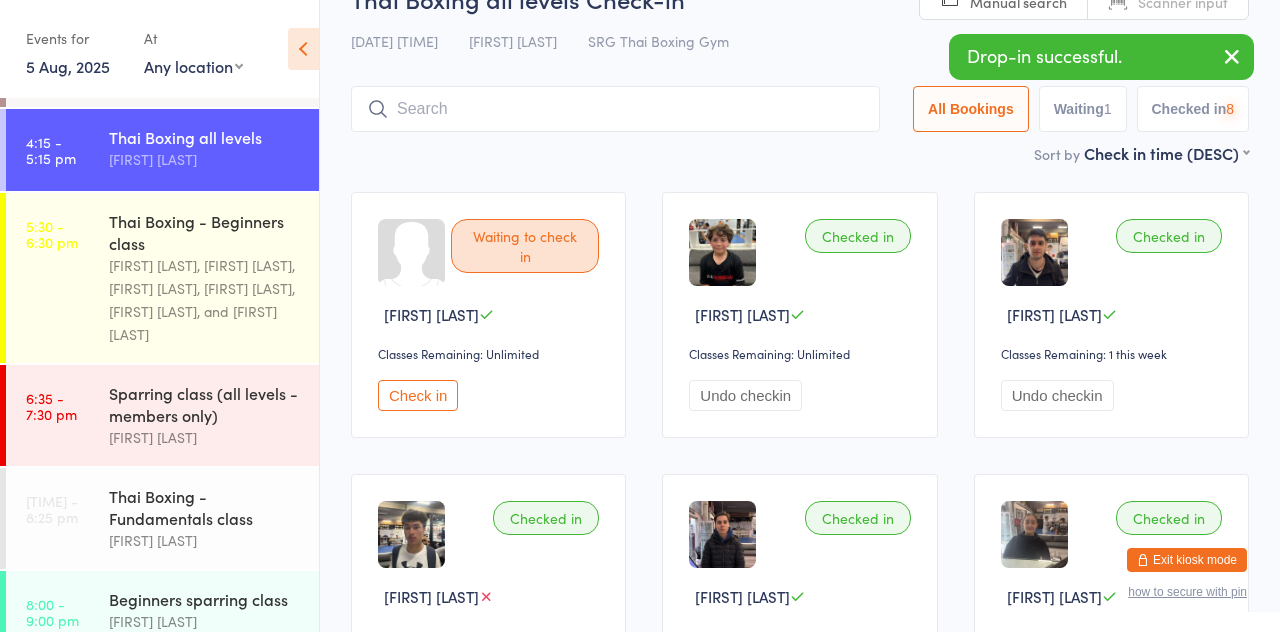 scroll, scrollTop: 26, scrollLeft: 0, axis: vertical 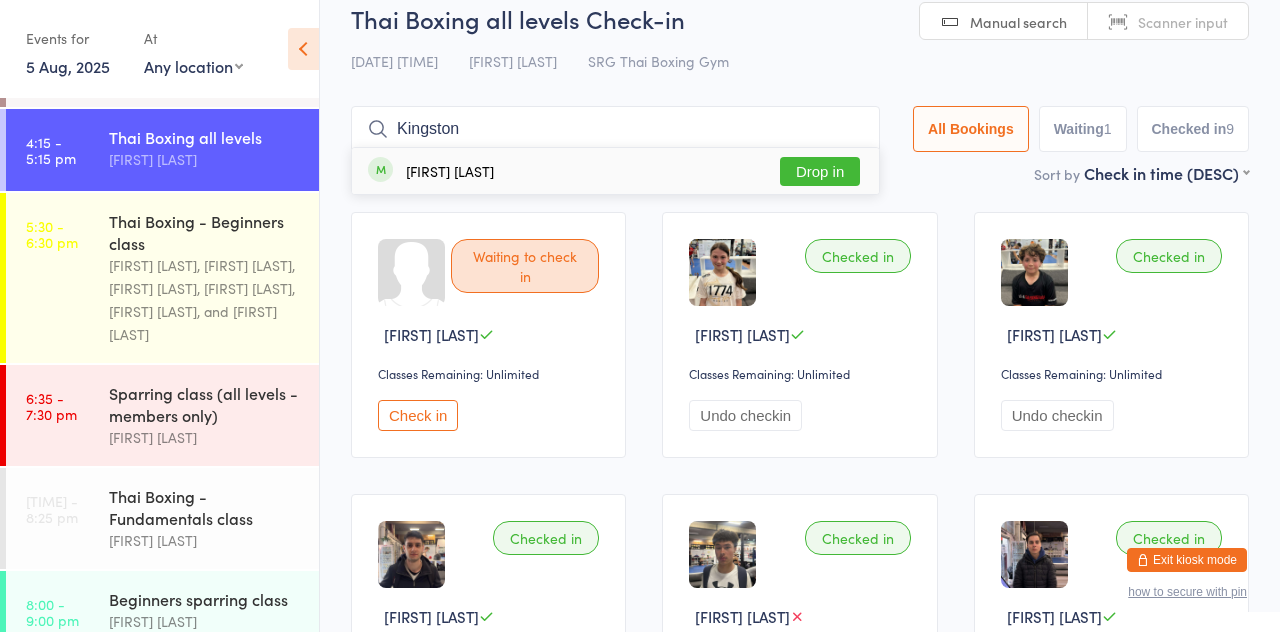type on "Kingston" 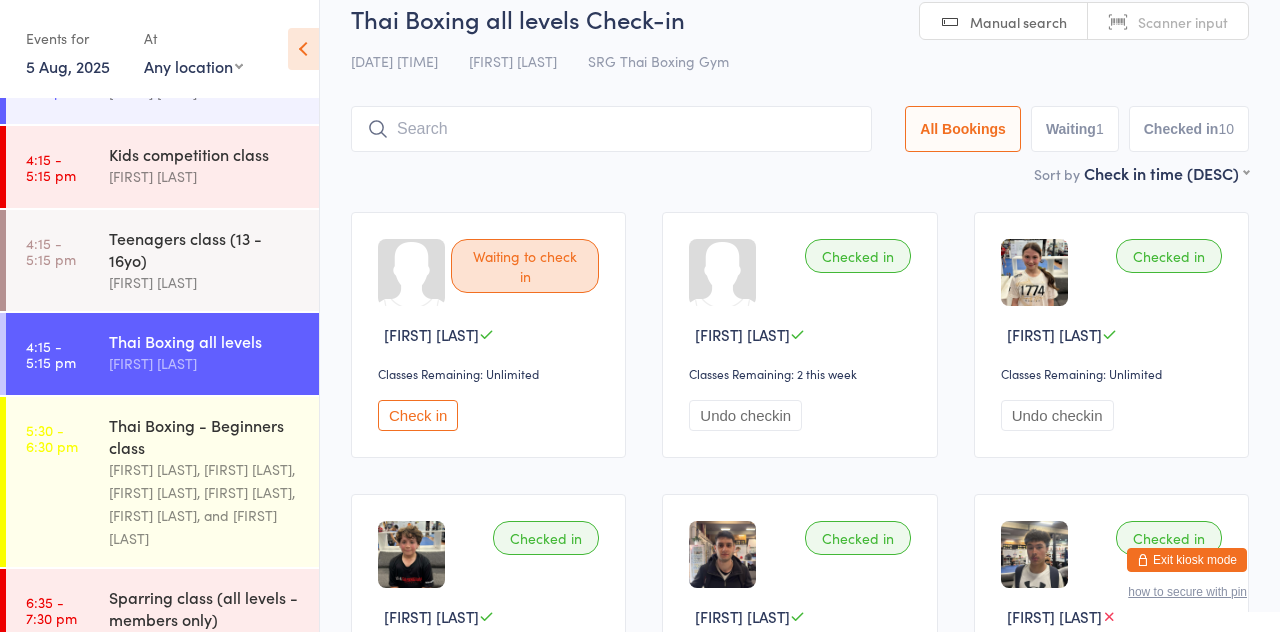 scroll, scrollTop: 260, scrollLeft: 0, axis: vertical 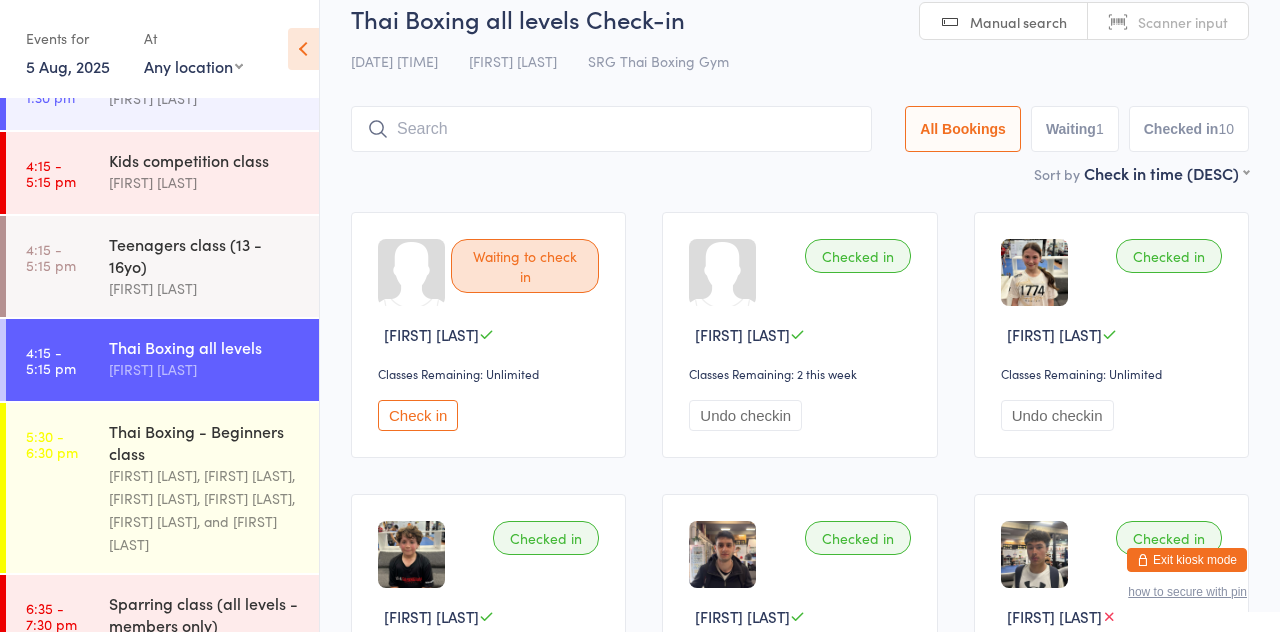 click on "4:15 - 5:15 pm Kids competition class Luis Regis" at bounding box center (162, 173) 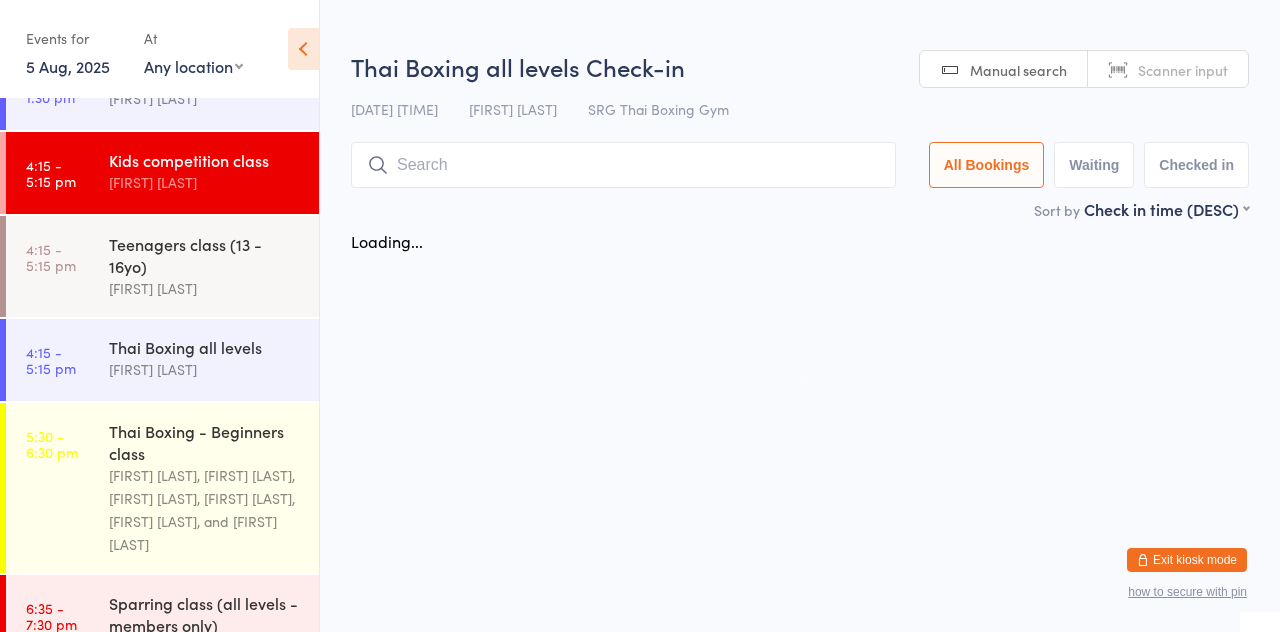 scroll, scrollTop: 0, scrollLeft: 0, axis: both 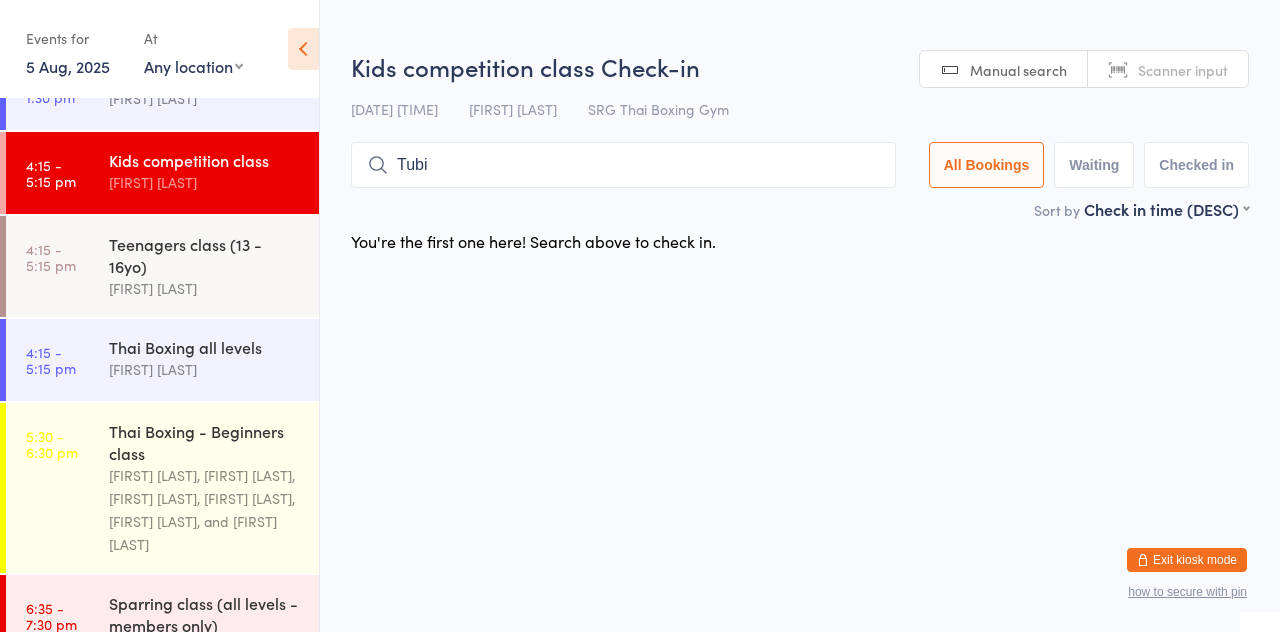 type on "Tubi" 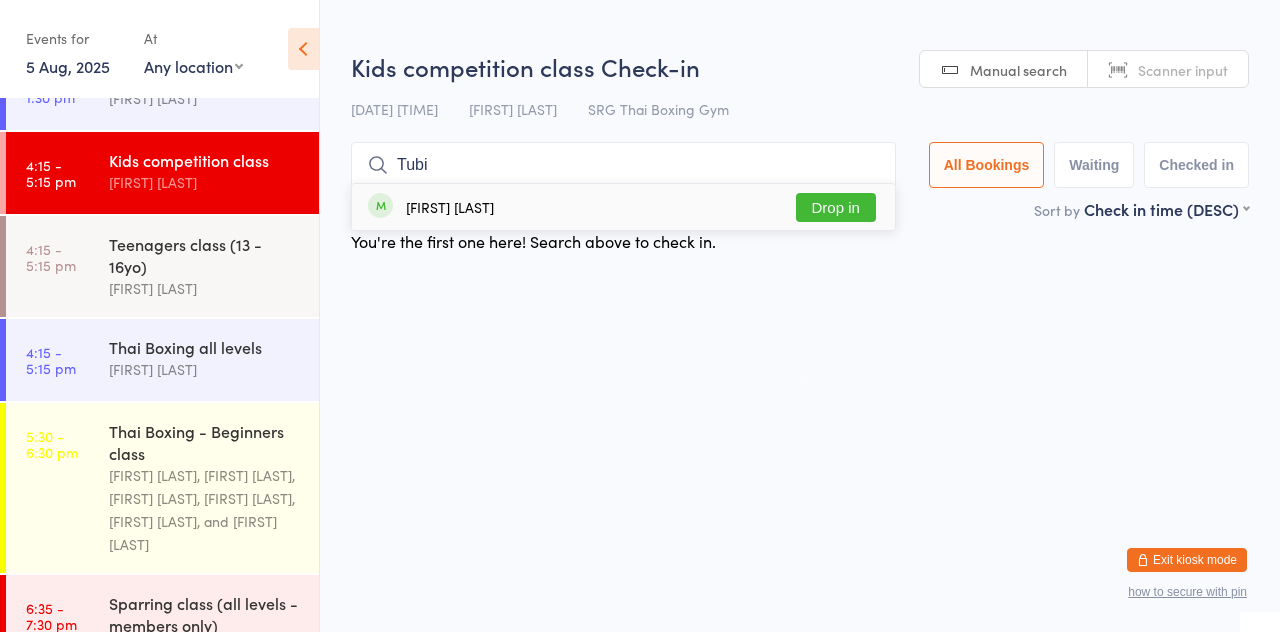 click on "Tubi Altanod Drop in" at bounding box center (623, 207) 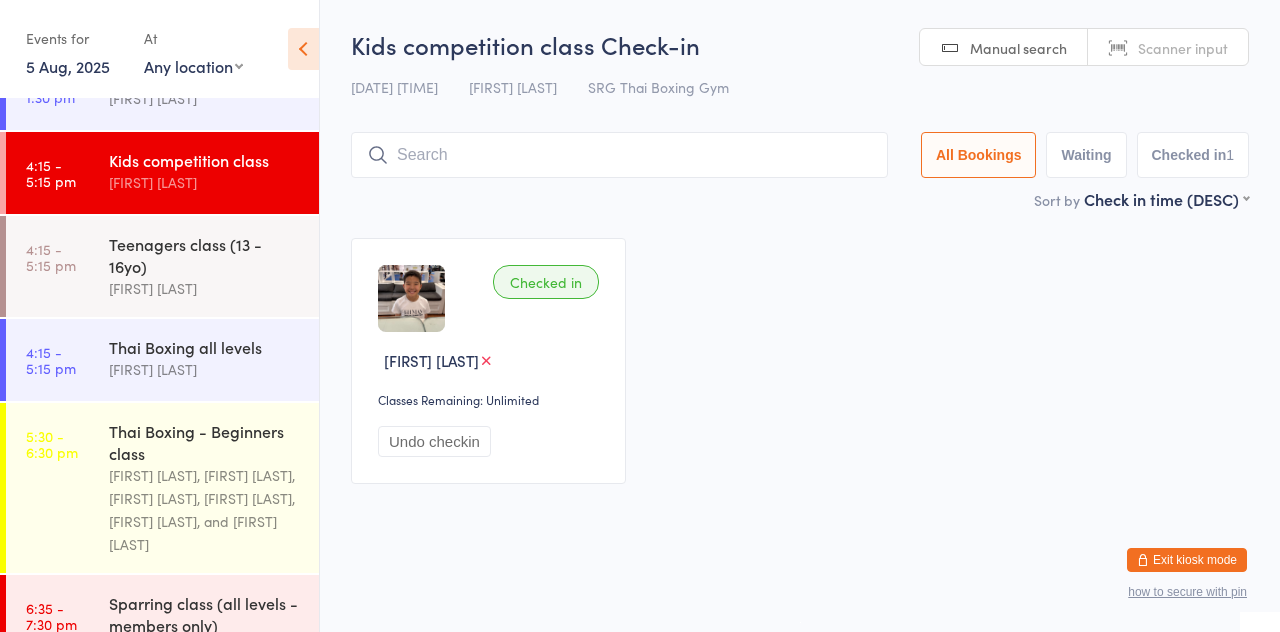 click on "Checked in Tubi Altanod  Classes Remaining: Unlimited   Undo checkin" at bounding box center (800, 361) 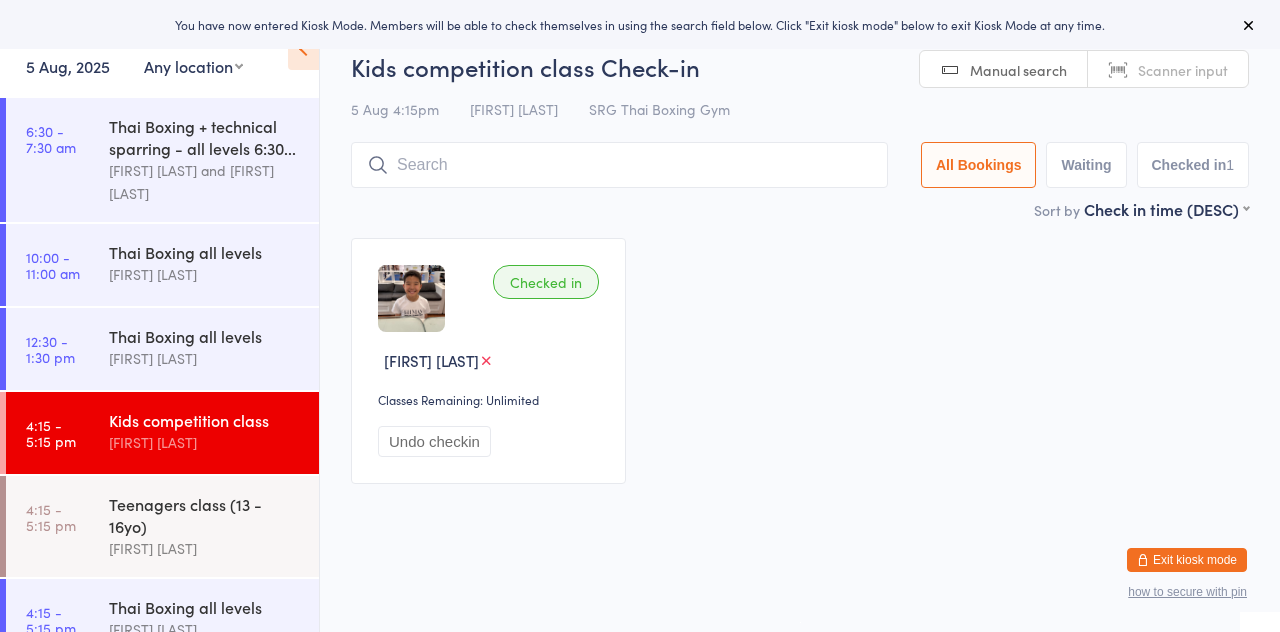 scroll, scrollTop: 0, scrollLeft: 0, axis: both 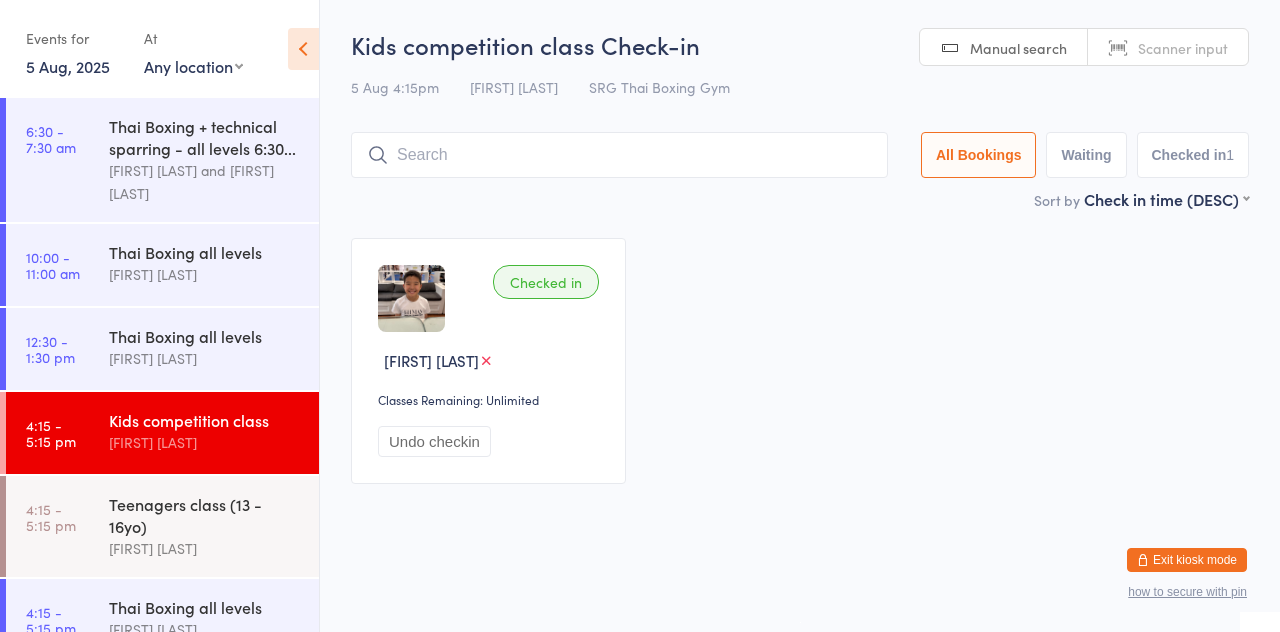 click on "[FIRST] [LAST]" at bounding box center [205, 548] 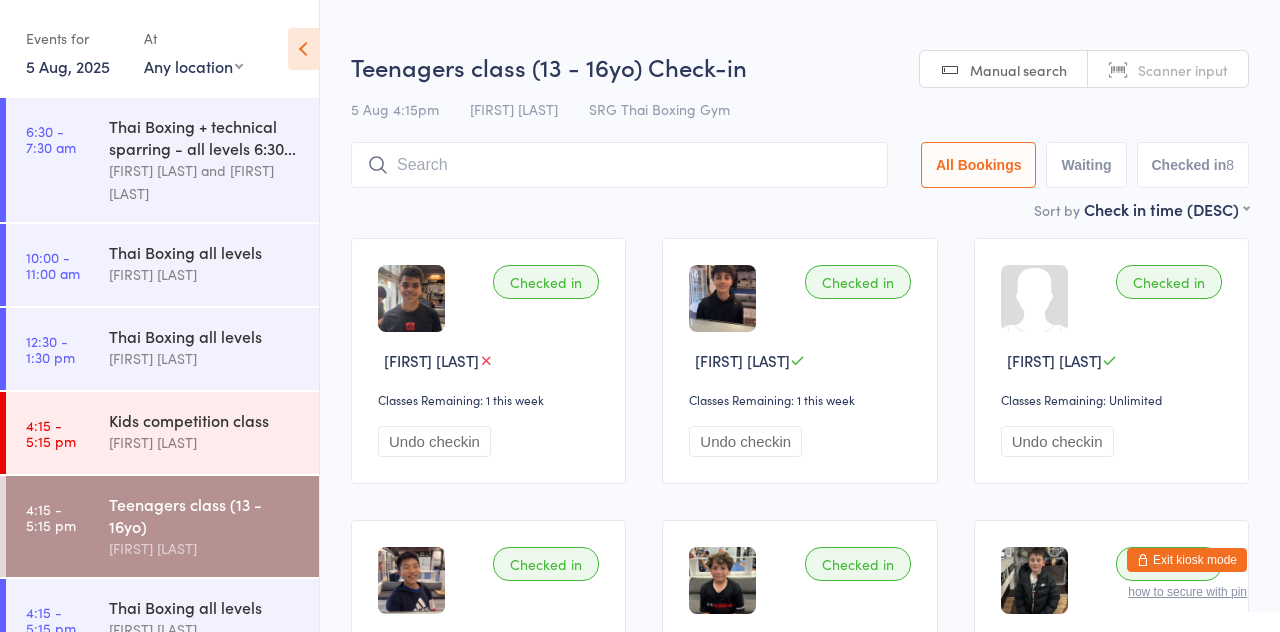 click on "[DATE] [TIME] [FIRST] [LAST] [GYM]" at bounding box center (800, 109) 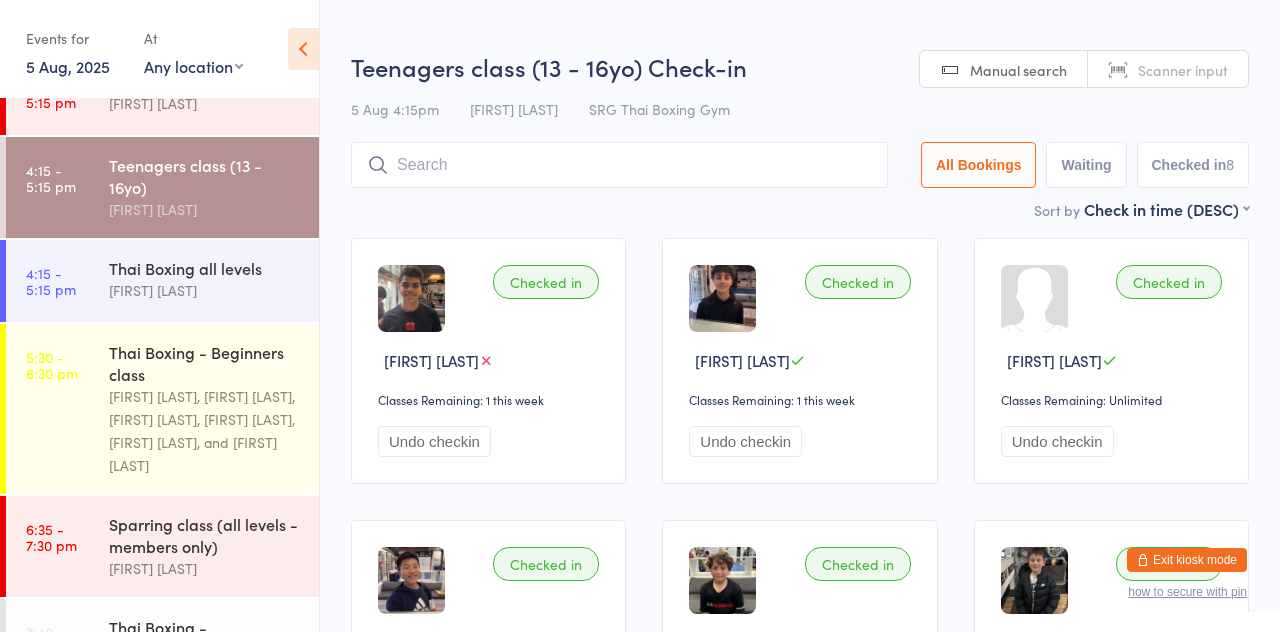 scroll, scrollTop: 344, scrollLeft: 0, axis: vertical 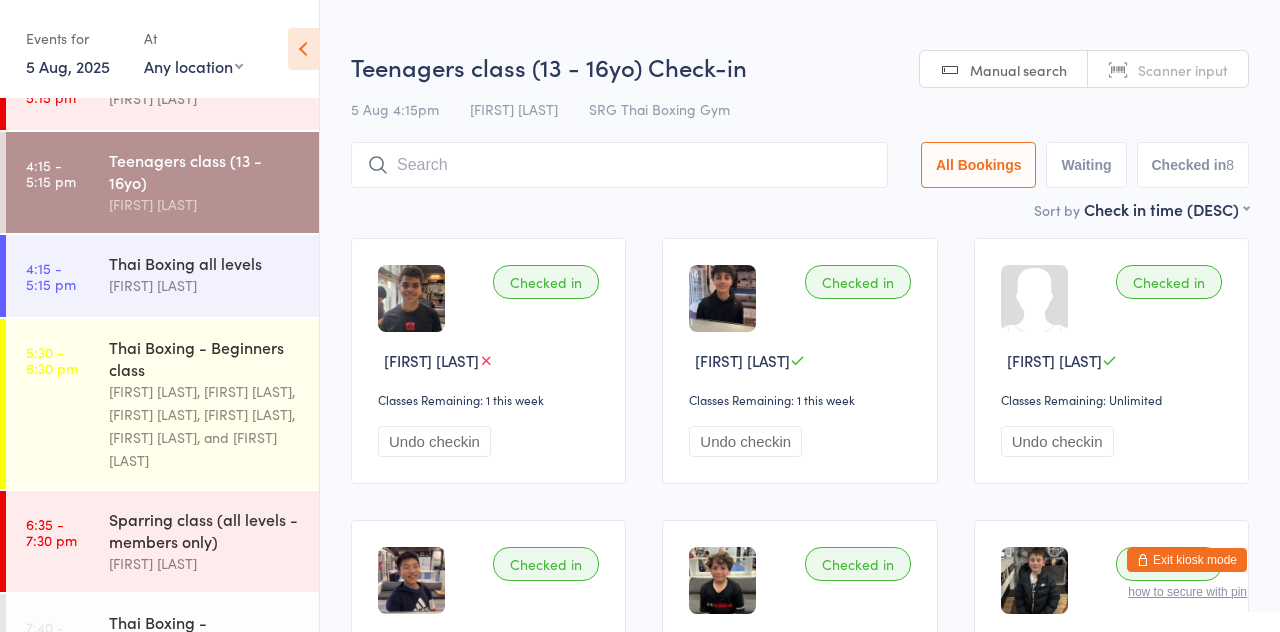 click on "[FIRST] [LAST], [FIRST] [LAST], [FIRST] [LAST], [FIRST] [LAST], [FIRST] [LAST], and [FIRST] [LAST]" at bounding box center (205, 426) 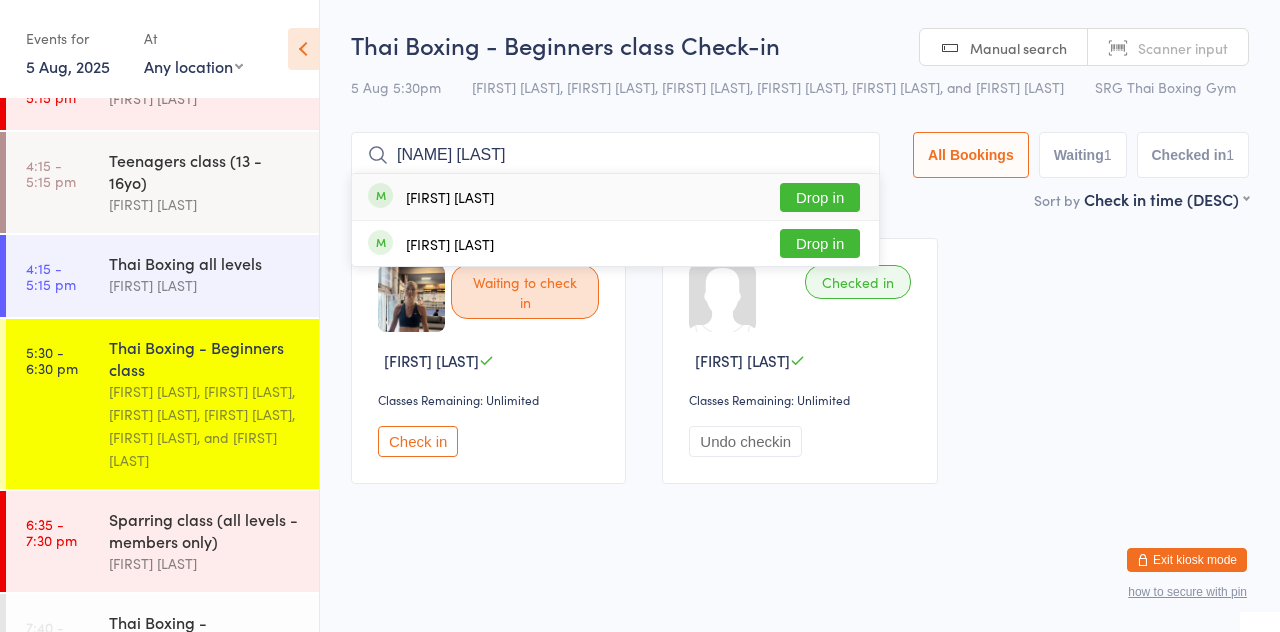 type on "[NAME] [LAST]" 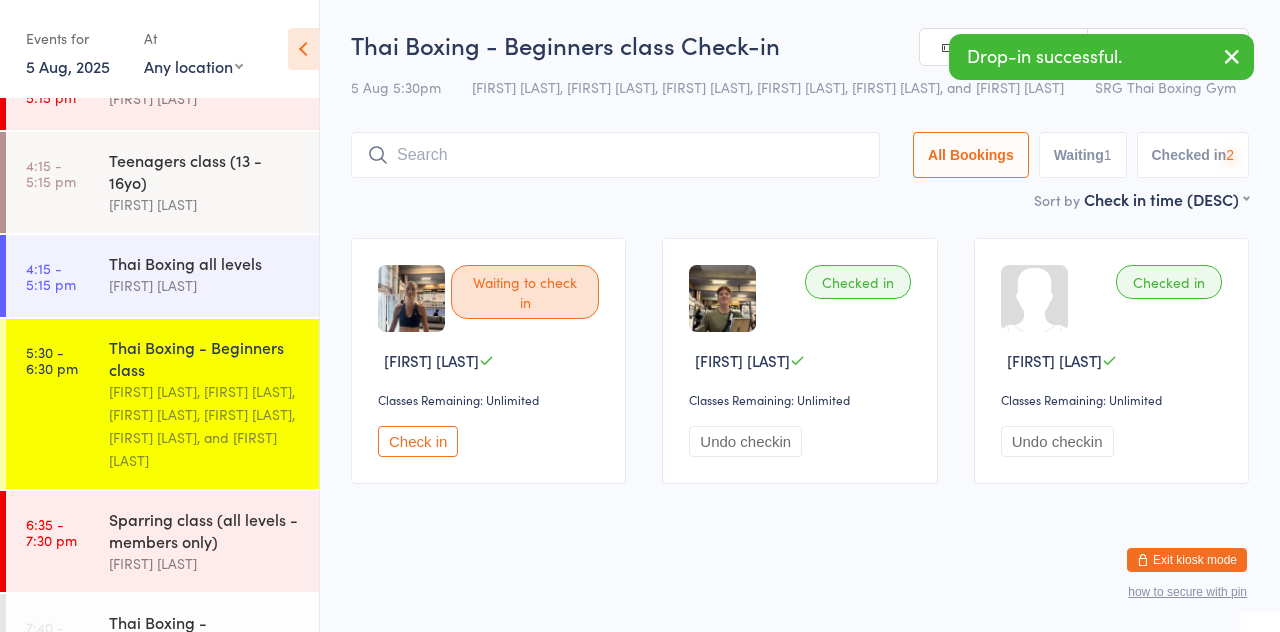 click on "[DATE] [TIME] [FIRST] [LAST], [FIRST] [LAST], [FIRST] [LAST], [FIRST] [LAST], [FIRST] [LAST], and [FIRST] [LAST] [GYM]" at bounding box center [800, 87] 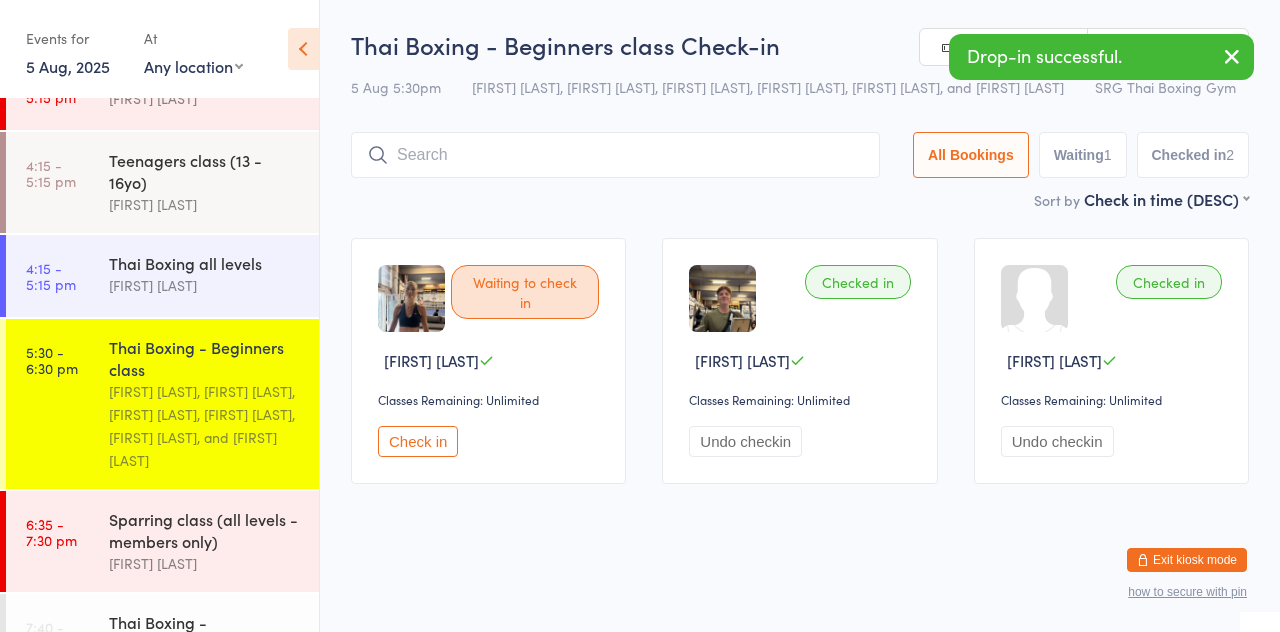 click on "[FIRST] [LAST]" at bounding box center [205, 563] 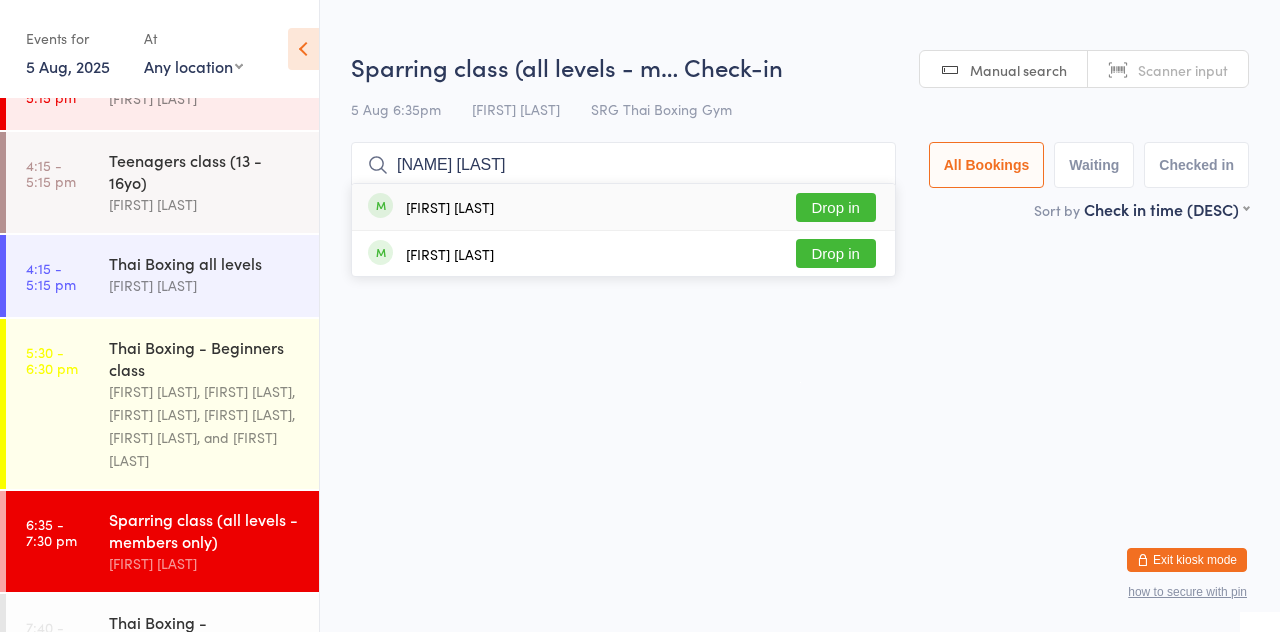 type on "[NAME] [LAST]" 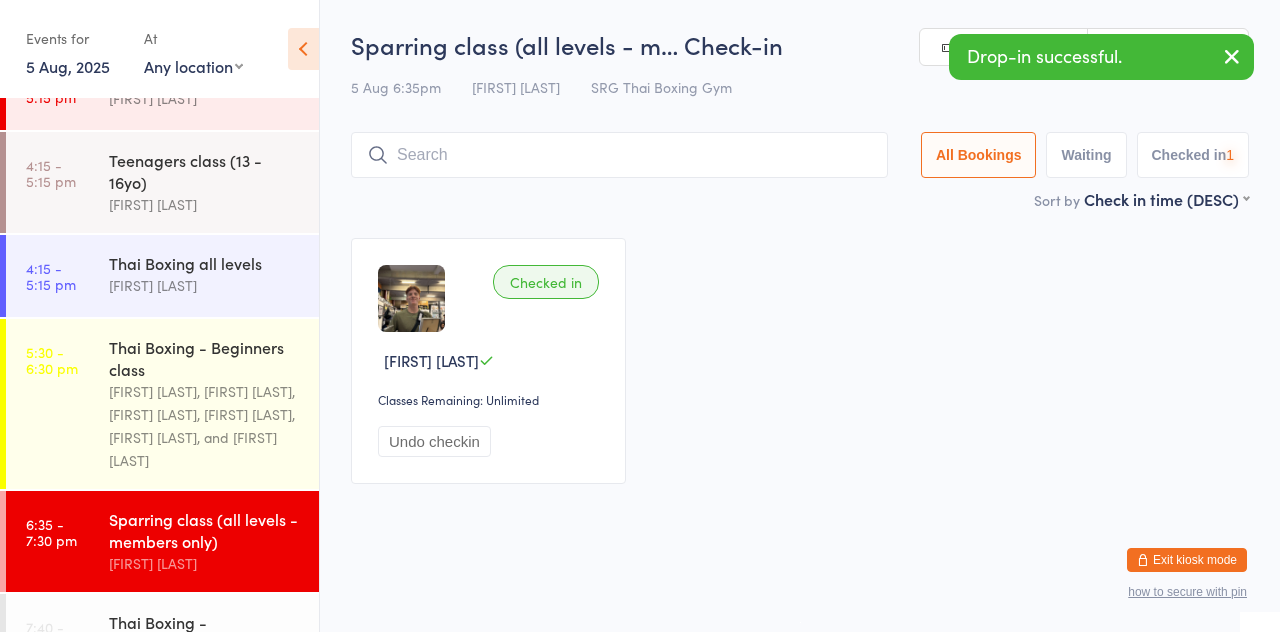 click on "[DATE] [TIME] [FIRST] [LAST] [GYM]" at bounding box center (800, 87) 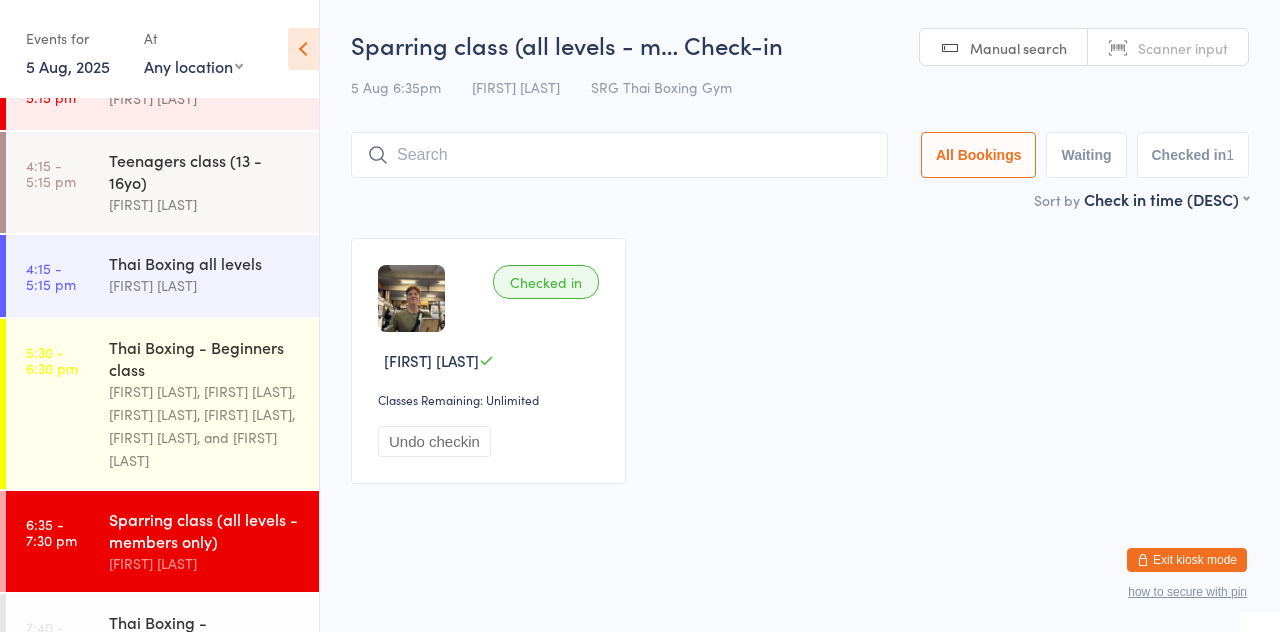 click at bounding box center [619, 155] 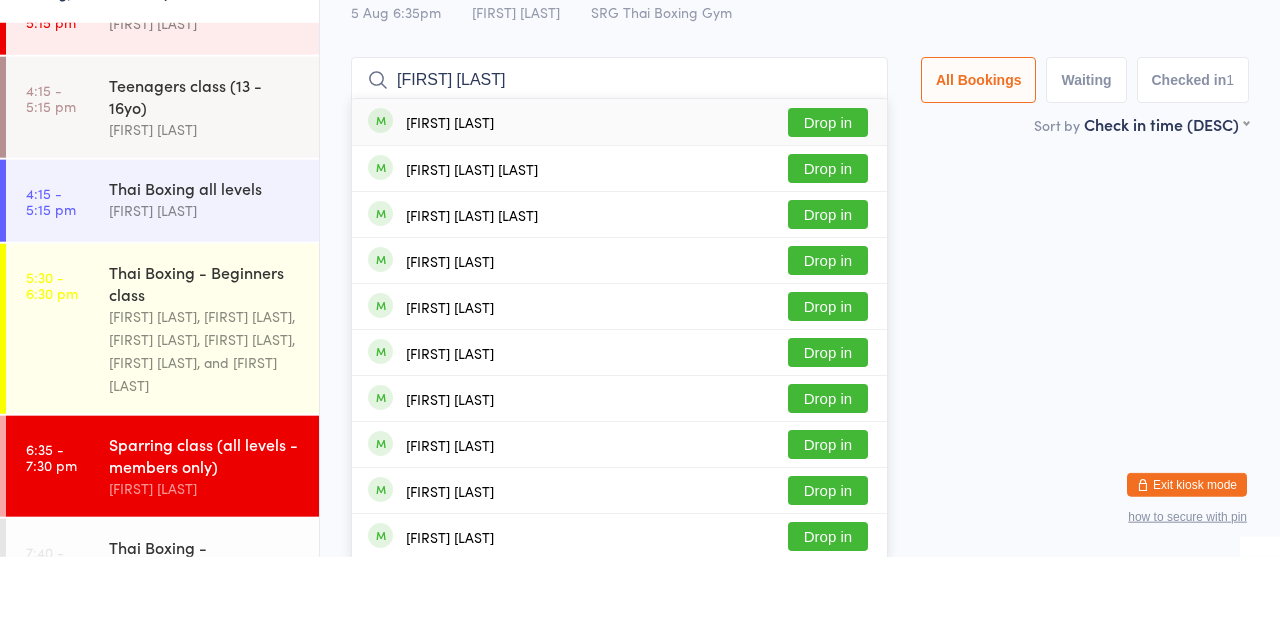 type on "[FIRST] [LAST]" 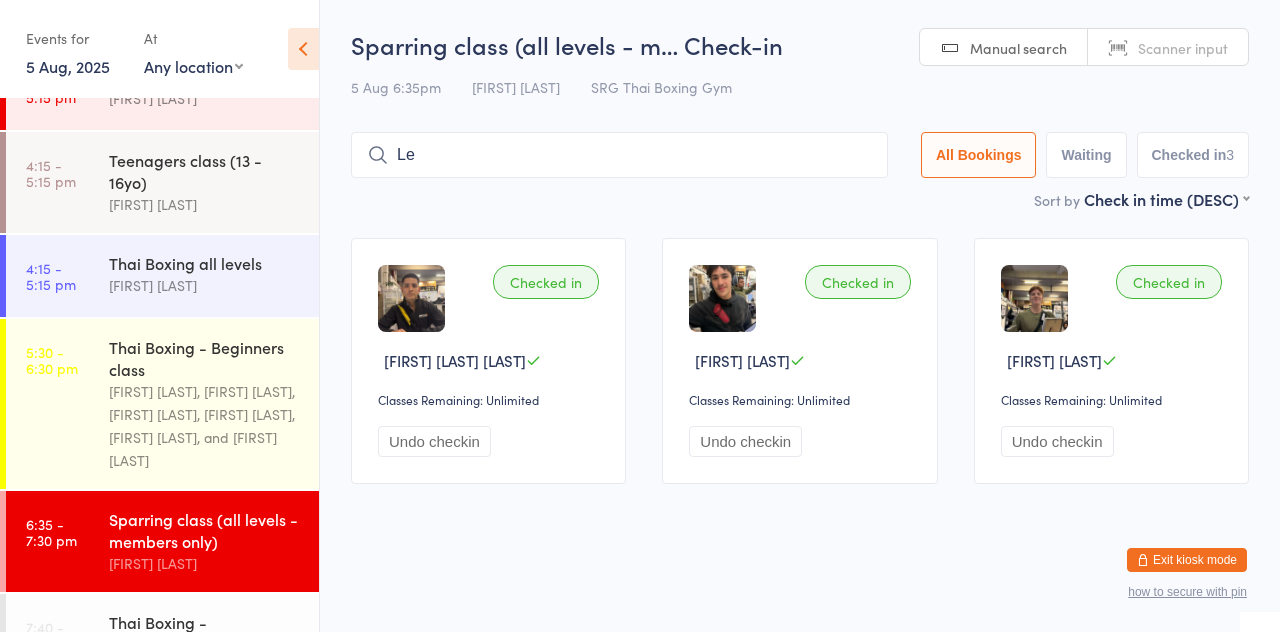 type on "[NAME]" 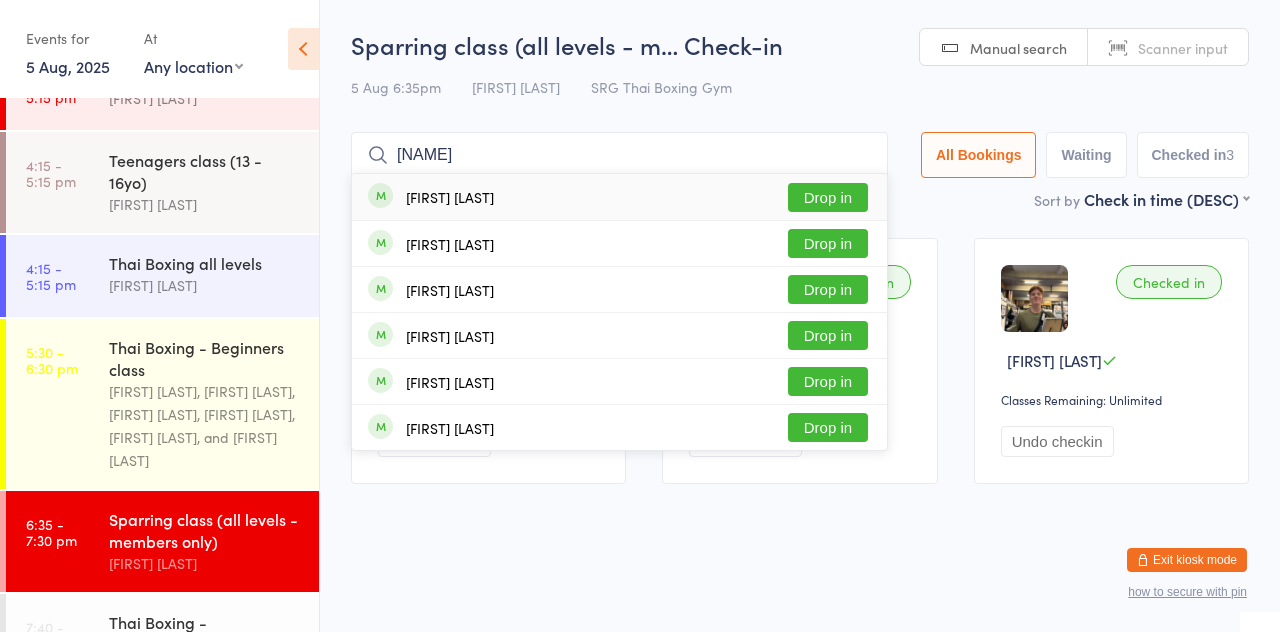 click on "[NAME]" at bounding box center [619, 155] 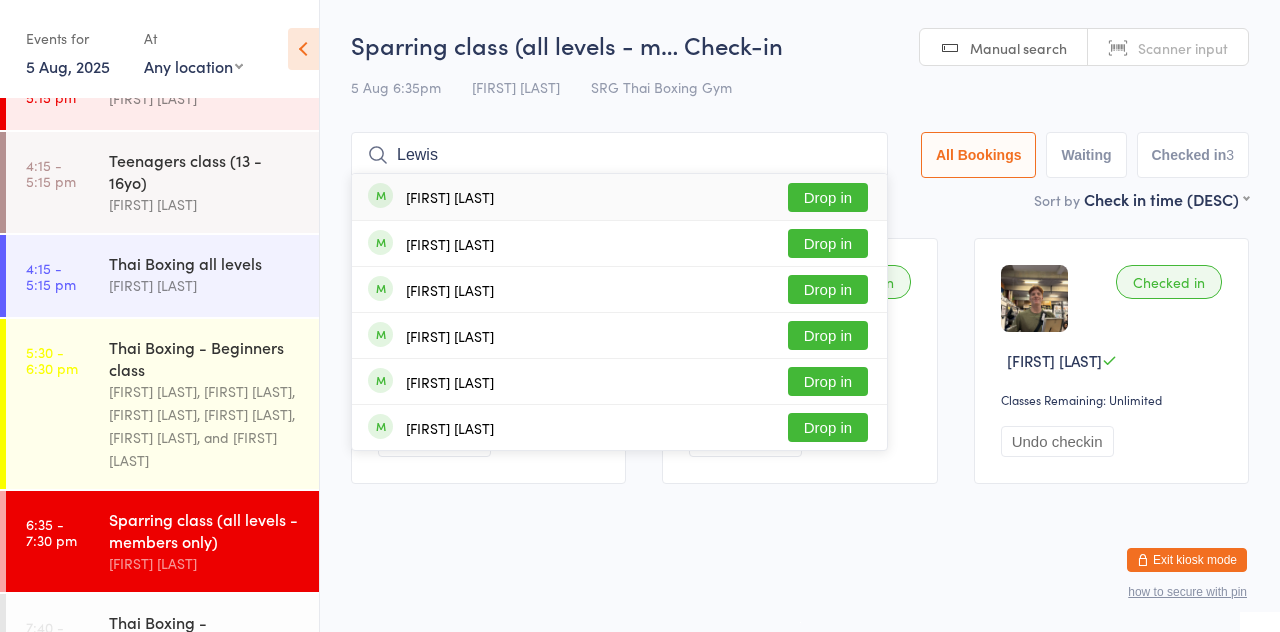 type on "Lewis" 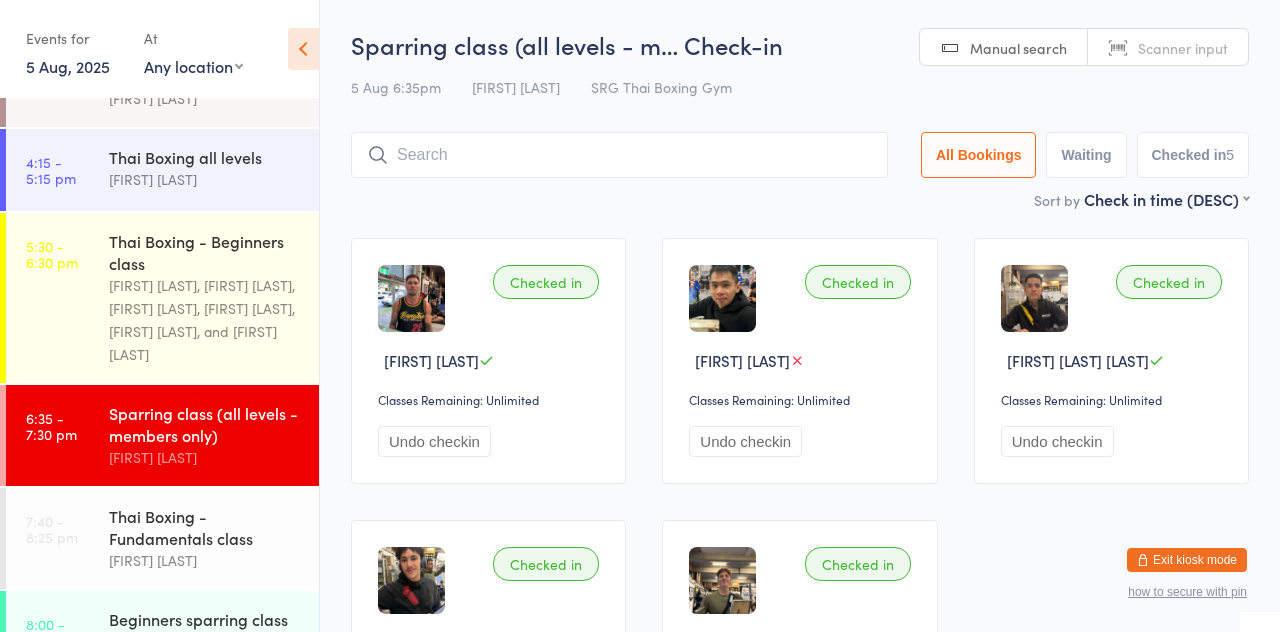 scroll, scrollTop: 452, scrollLeft: 0, axis: vertical 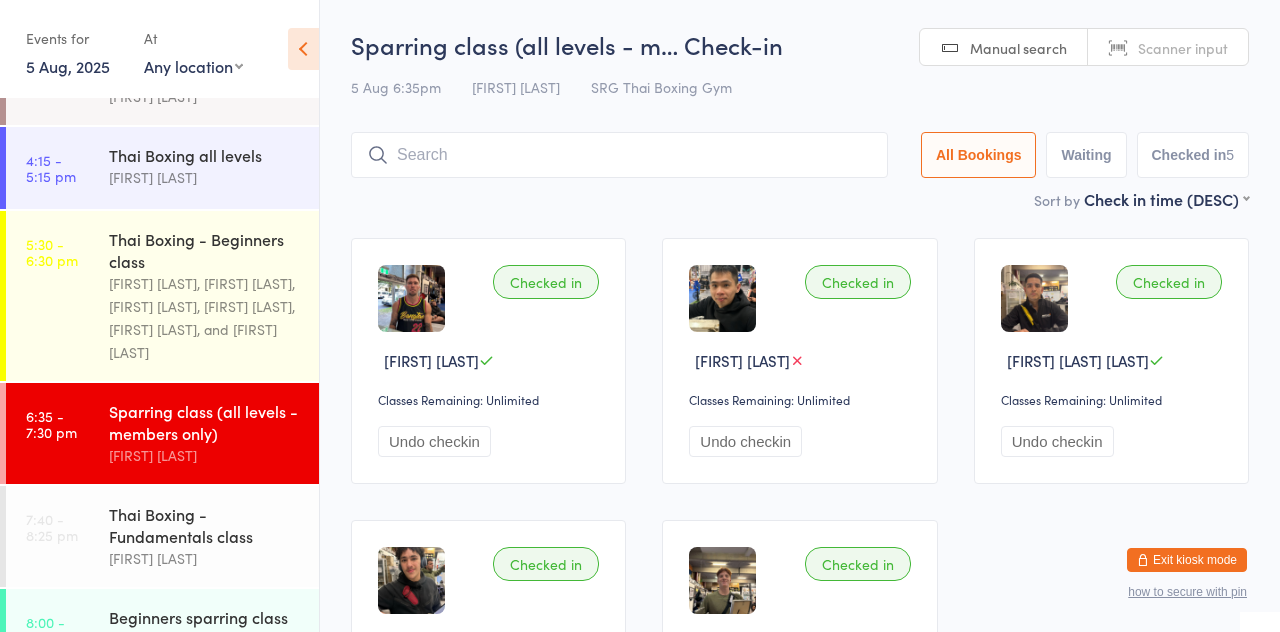 click on "5:30 - 6:30 pm" at bounding box center [52, 252] 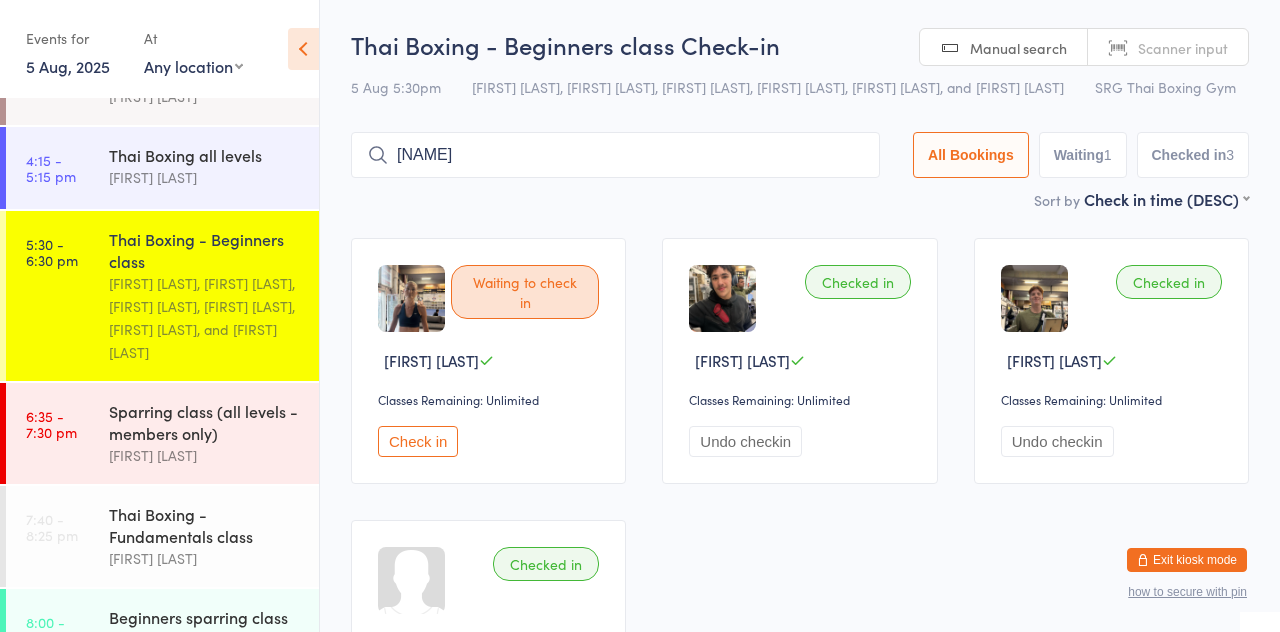 type on "[NAME]" 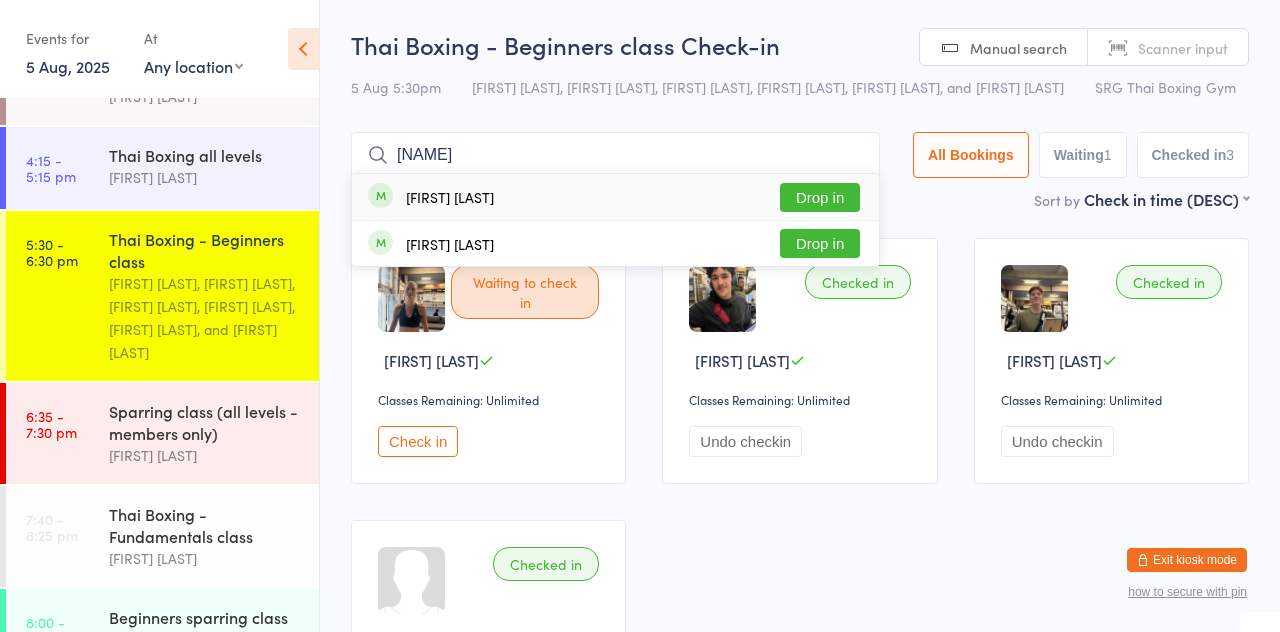 click on "[FIRST] [LAST] [CLASS]" at bounding box center (615, 197) 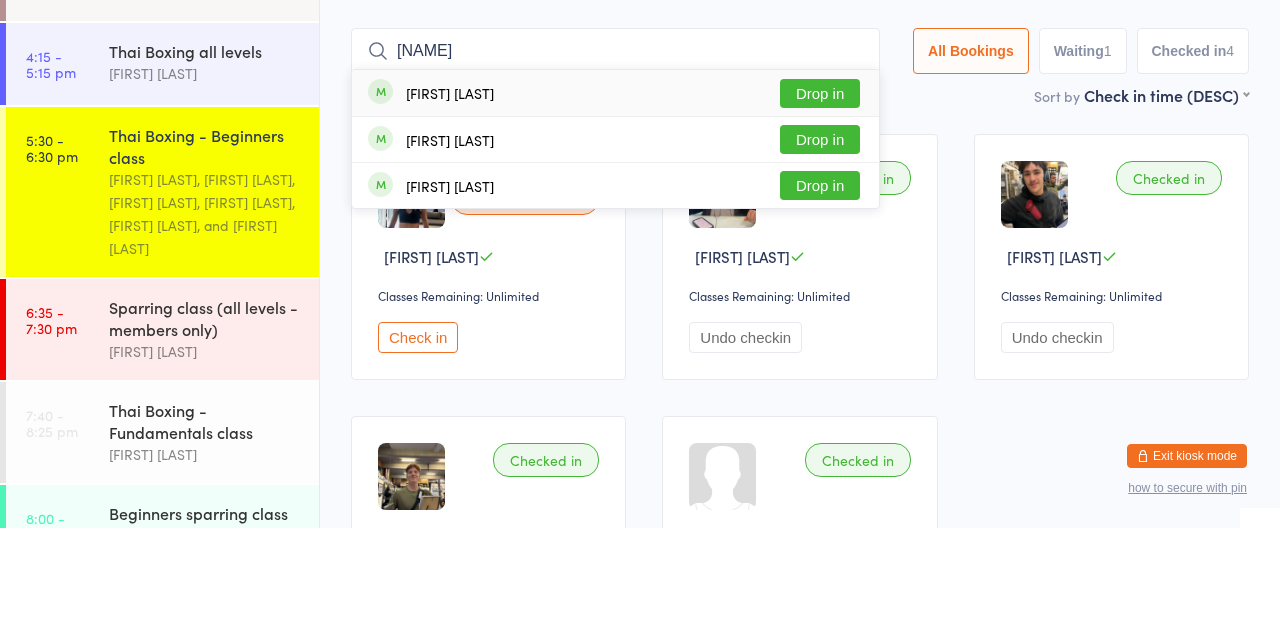 type on "[NAME]" 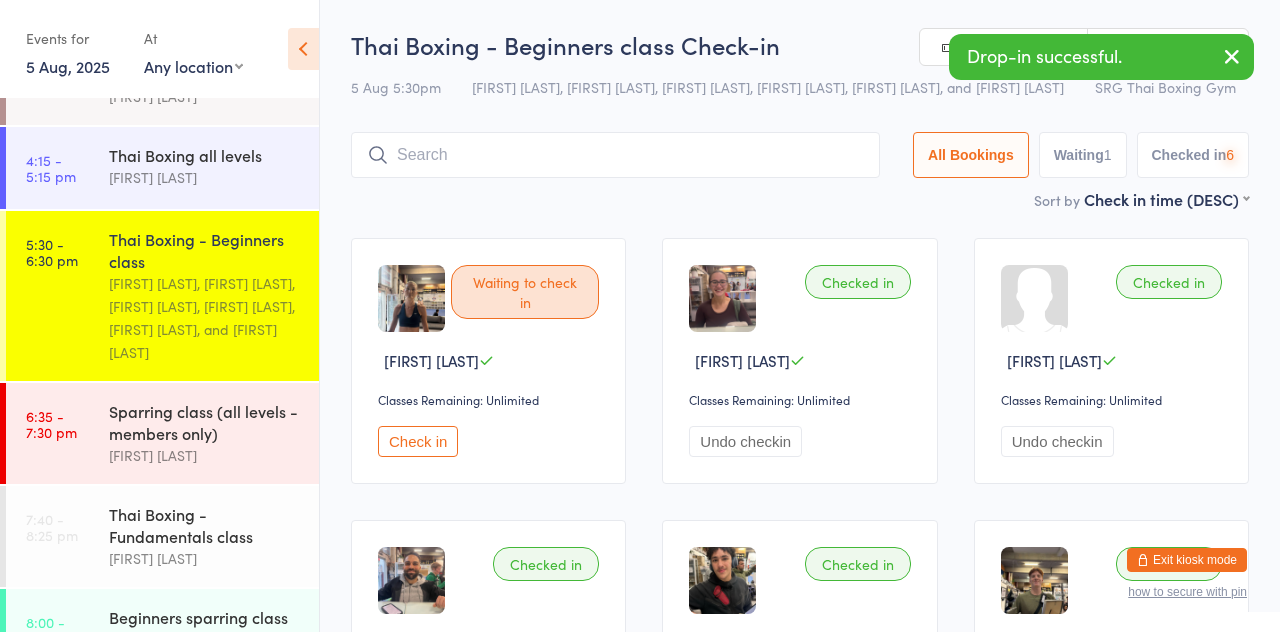 scroll, scrollTop: 474, scrollLeft: 0, axis: vertical 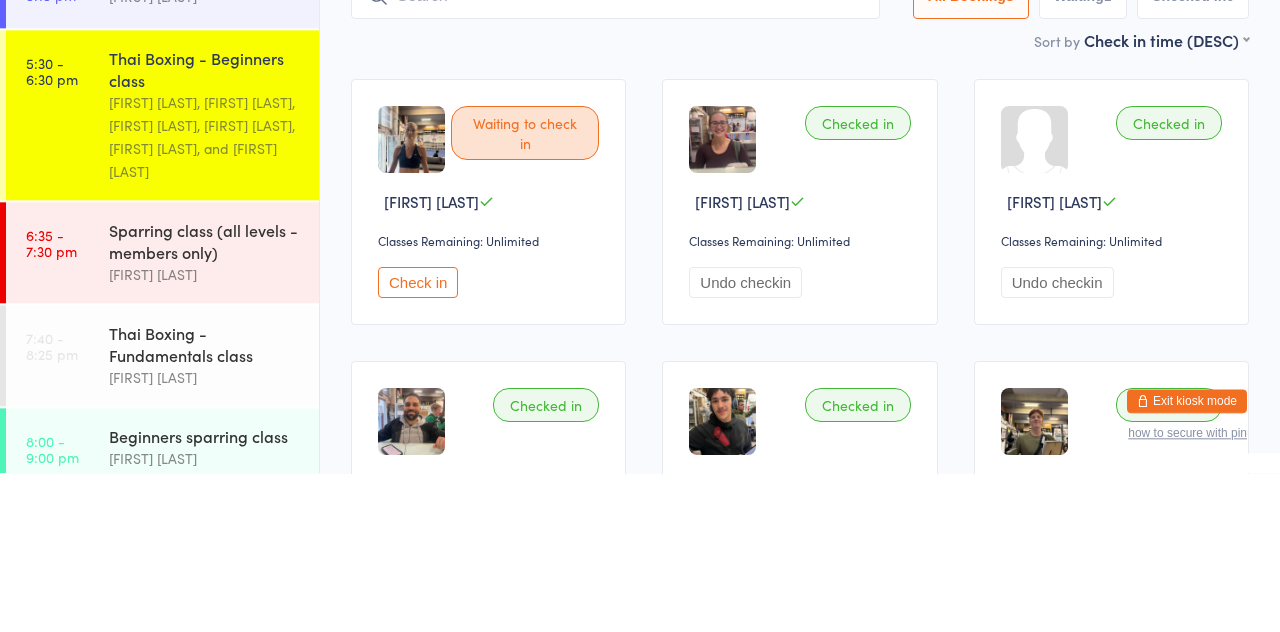 click on "Sparring class (all levels - members only)" at bounding box center [205, 400] 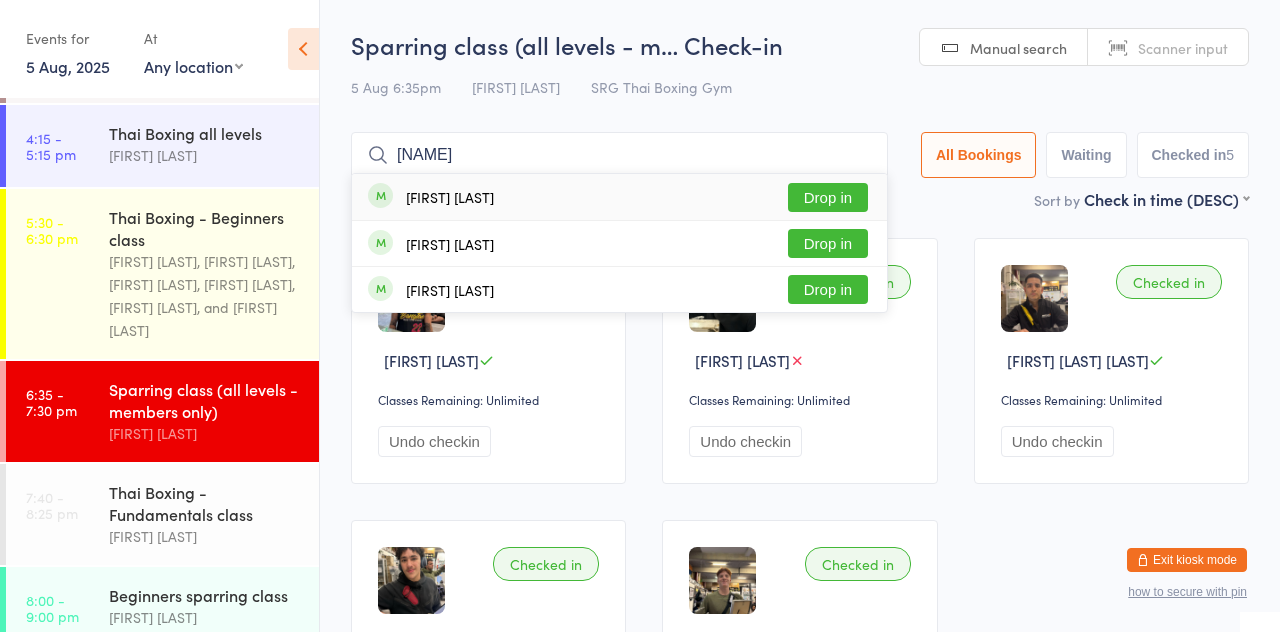 type on "[NAME]" 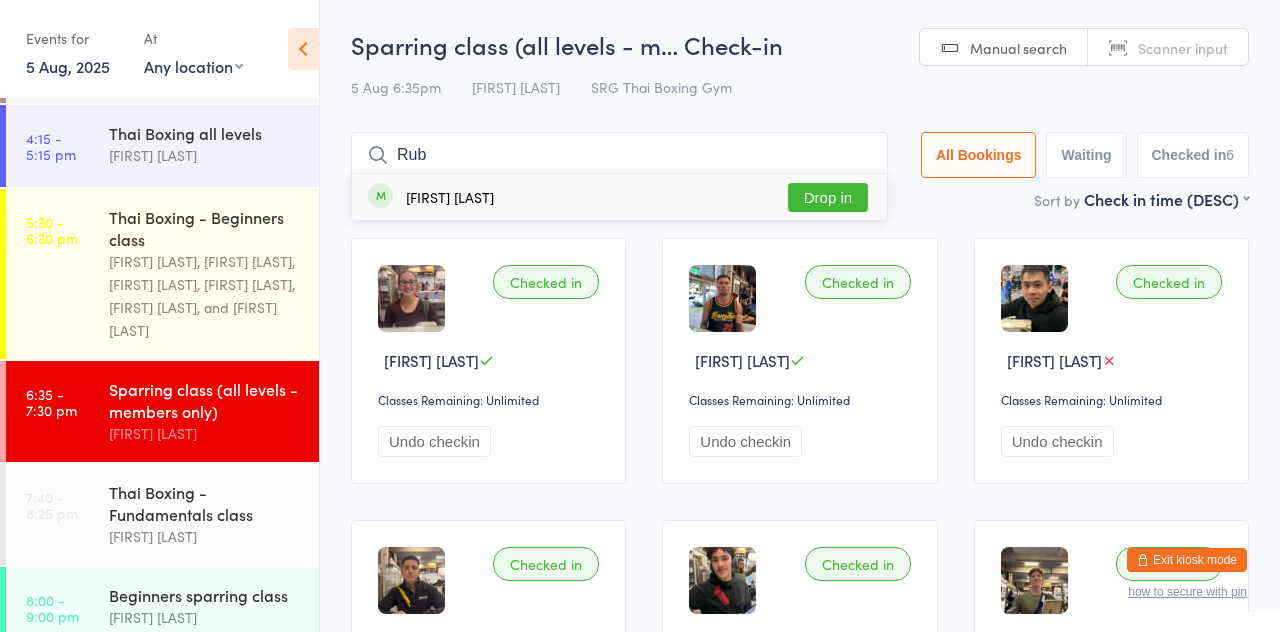 type on "Ruby" 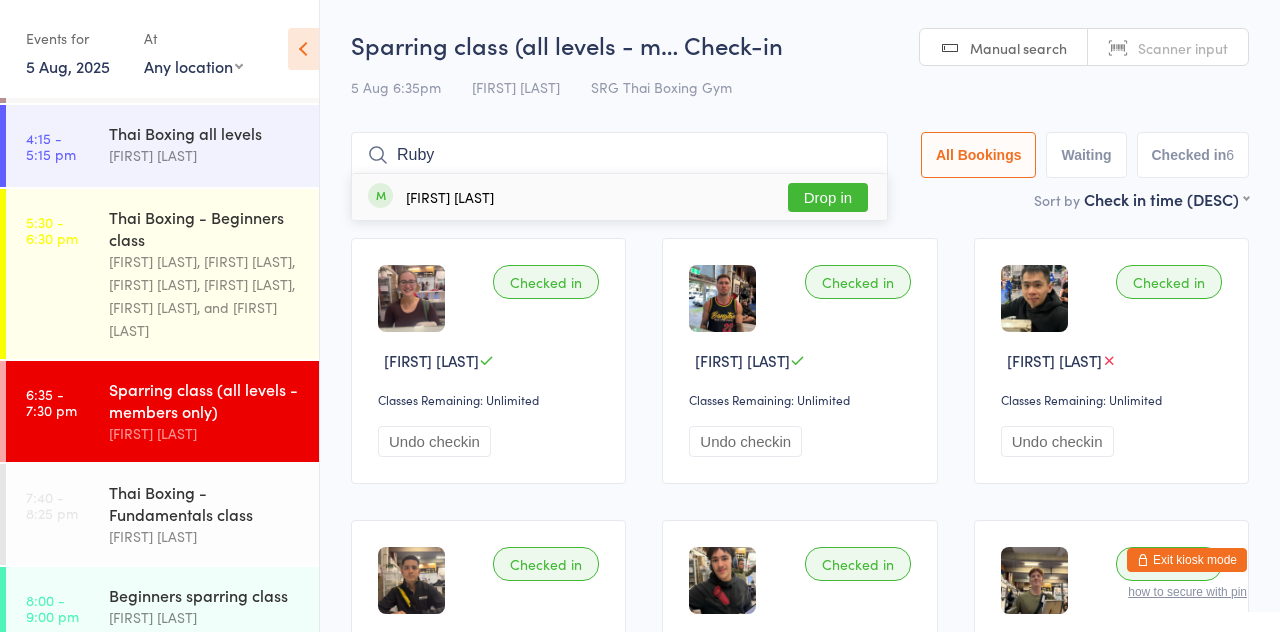 type 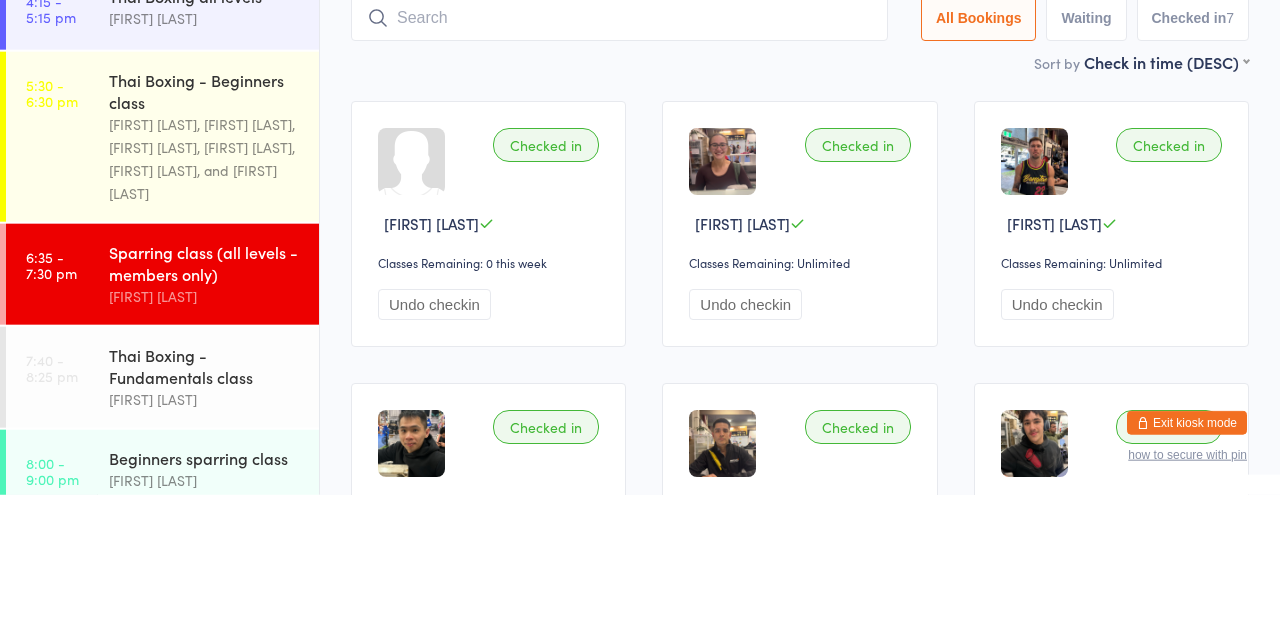 click on "[FIRST] [LAST], [FIRST] [LAST], [FIRST] [LAST], [FIRST] [LAST], [FIRST] [LAST], and [FIRST] [LAST]" at bounding box center [205, 296] 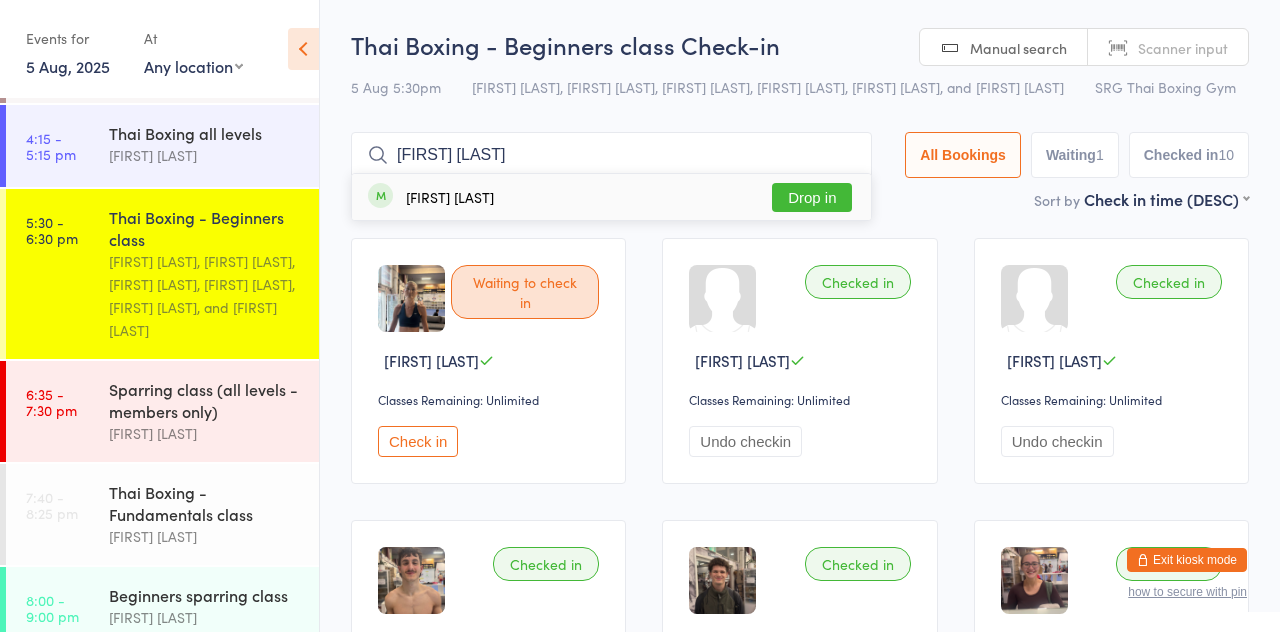type on "[FIRST] [LAST]" 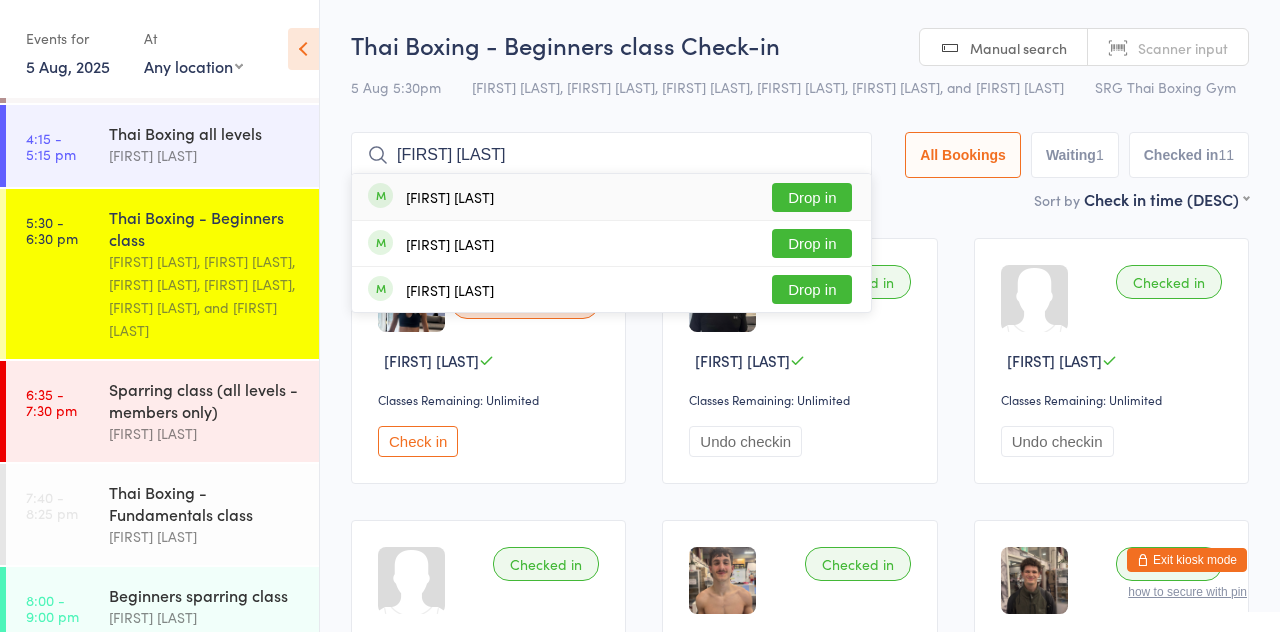 type on "[FIRST] [LAST]" 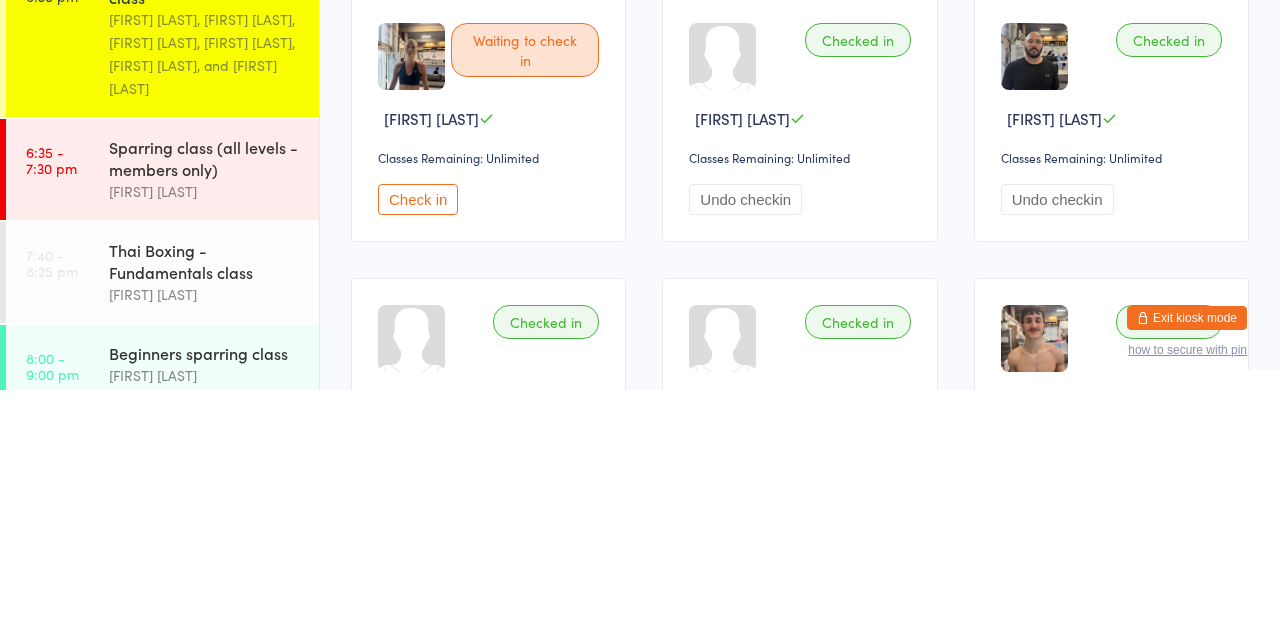 click on "Sparring class (all levels - members only)" at bounding box center (205, 400) 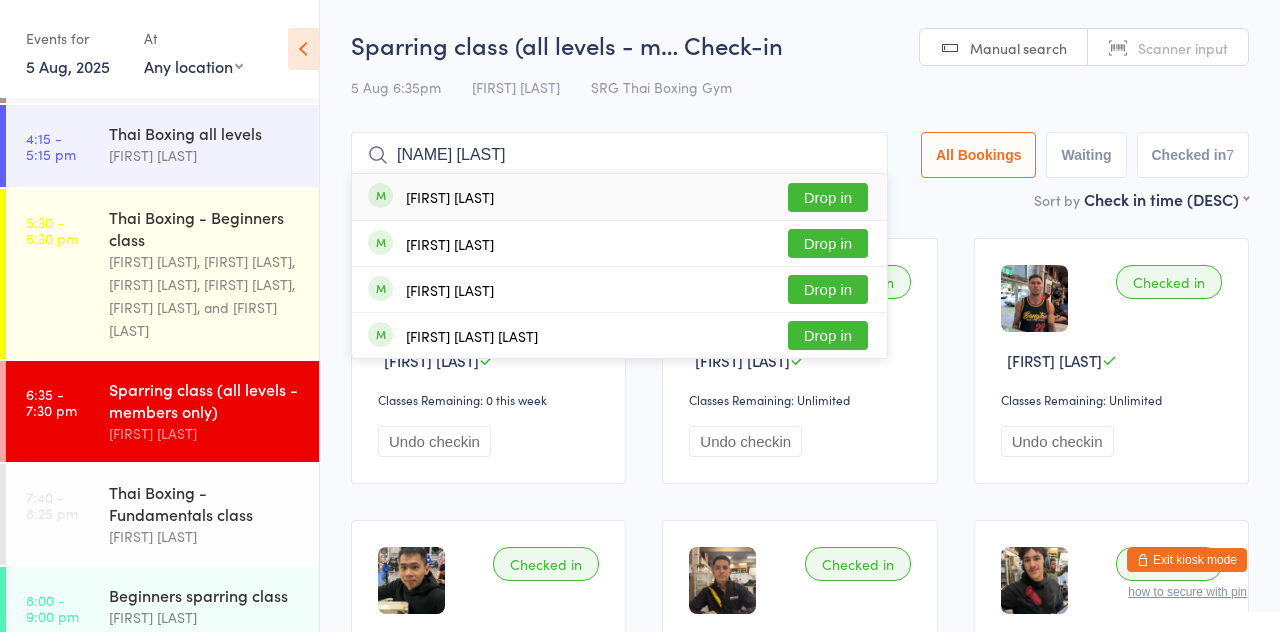 type on "[NAME] [LAST]" 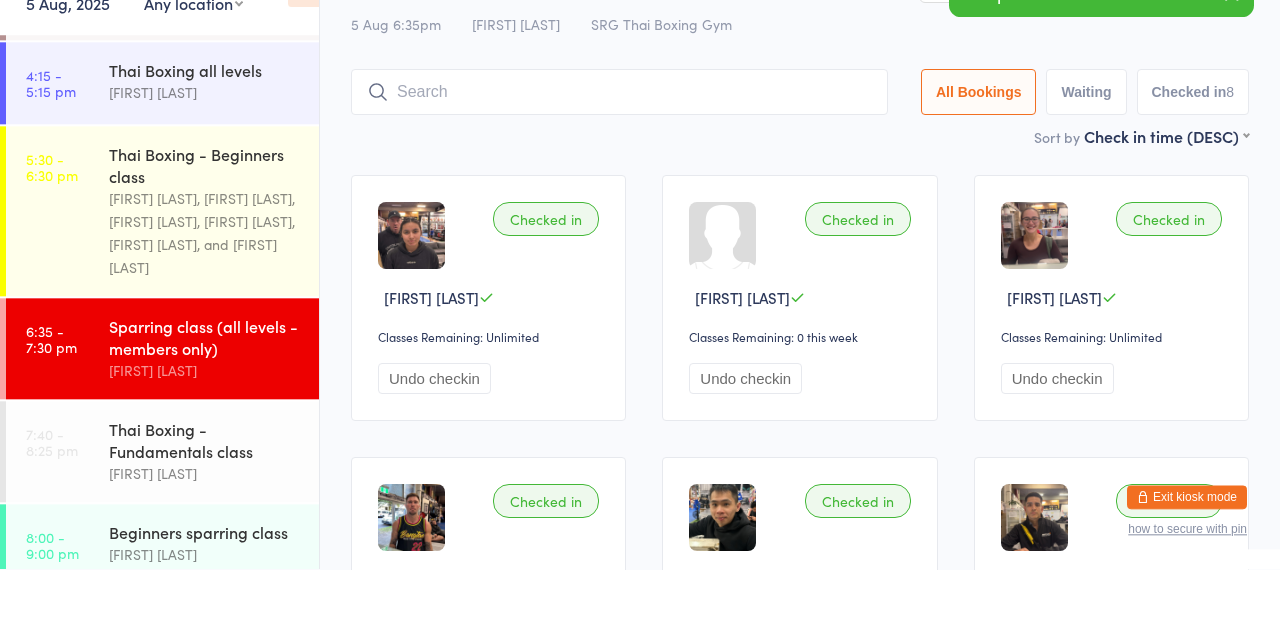 click on "[FIRST] [LAST], [FIRST] [LAST], [FIRST] [LAST], [FIRST] [LAST], [FIRST] [LAST], and [FIRST] [LAST]" at bounding box center (205, 296) 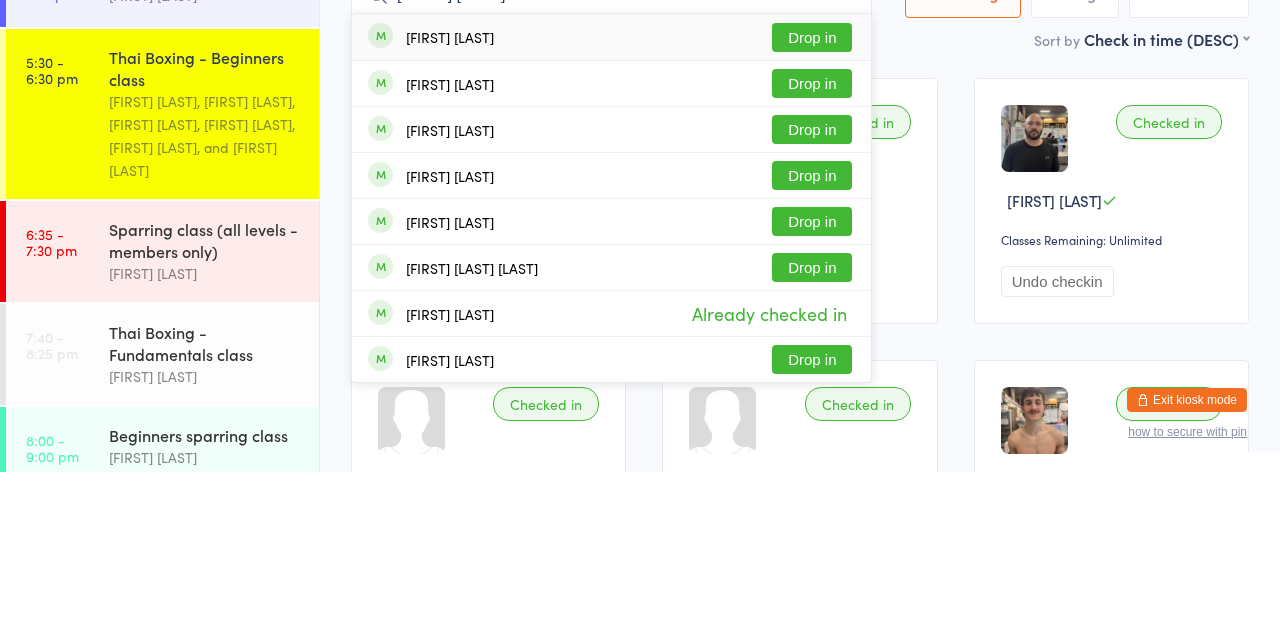 type on "[FIRST] [LAST]" 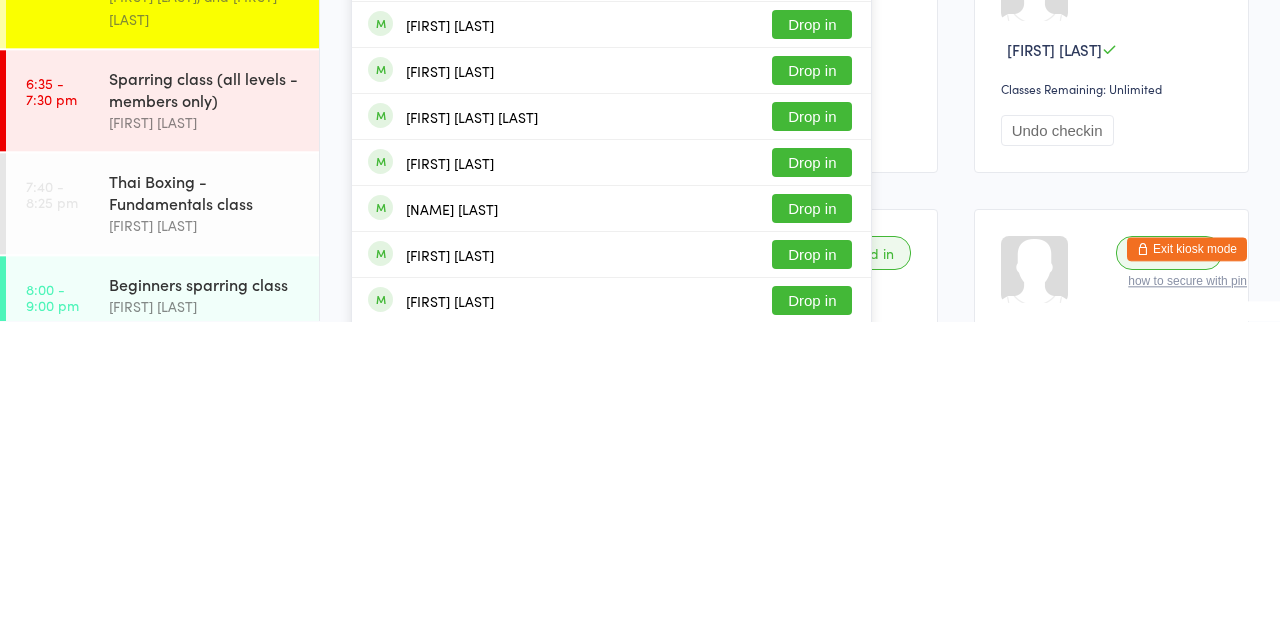 type on "[NAME] [LAST]" 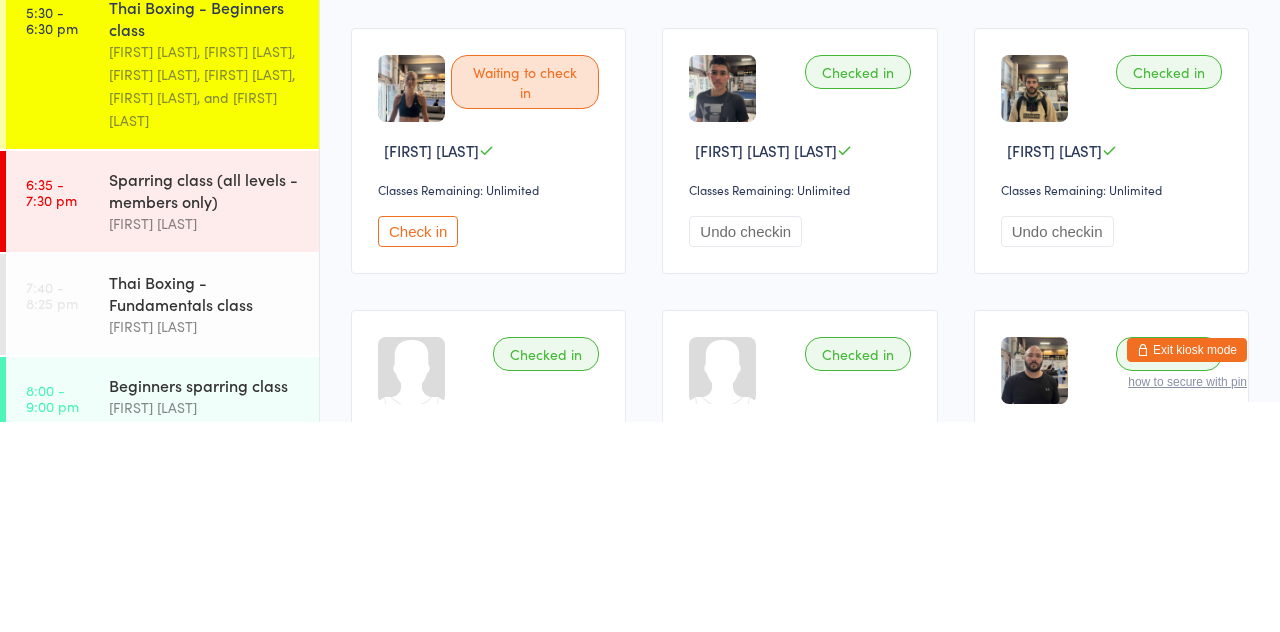 click on "[TIME] - [TIME] [CLASS] [FIRST] [LAST]" at bounding box center (162, 411) 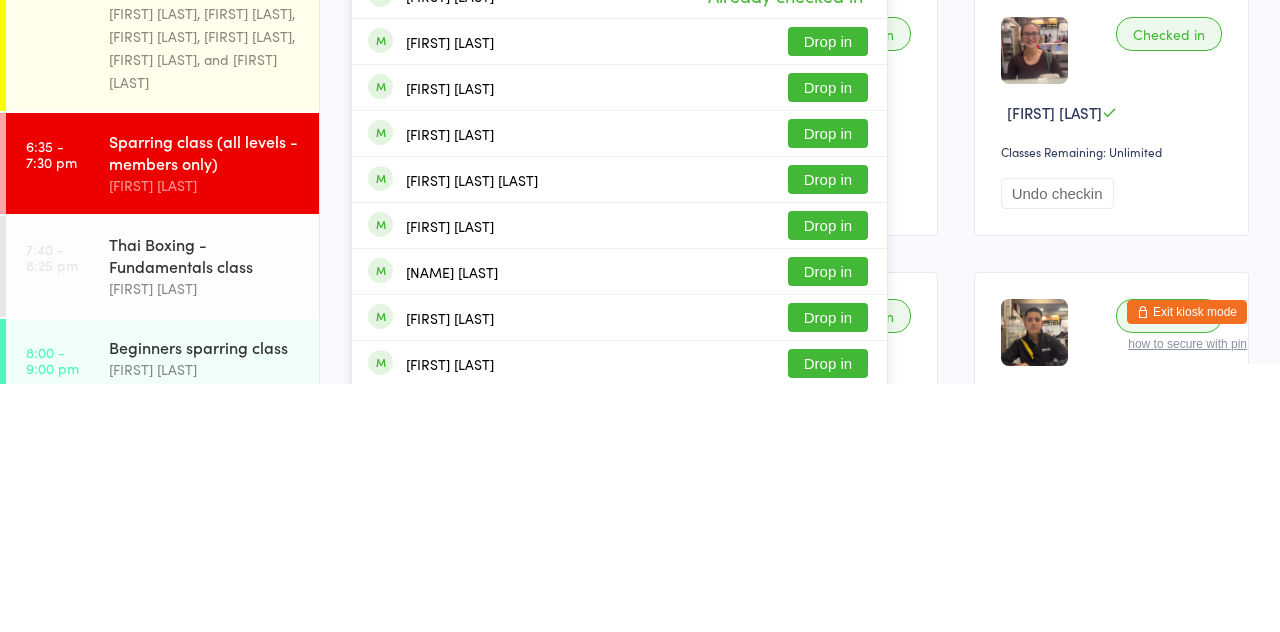 type on "[NAME] [LAST]" 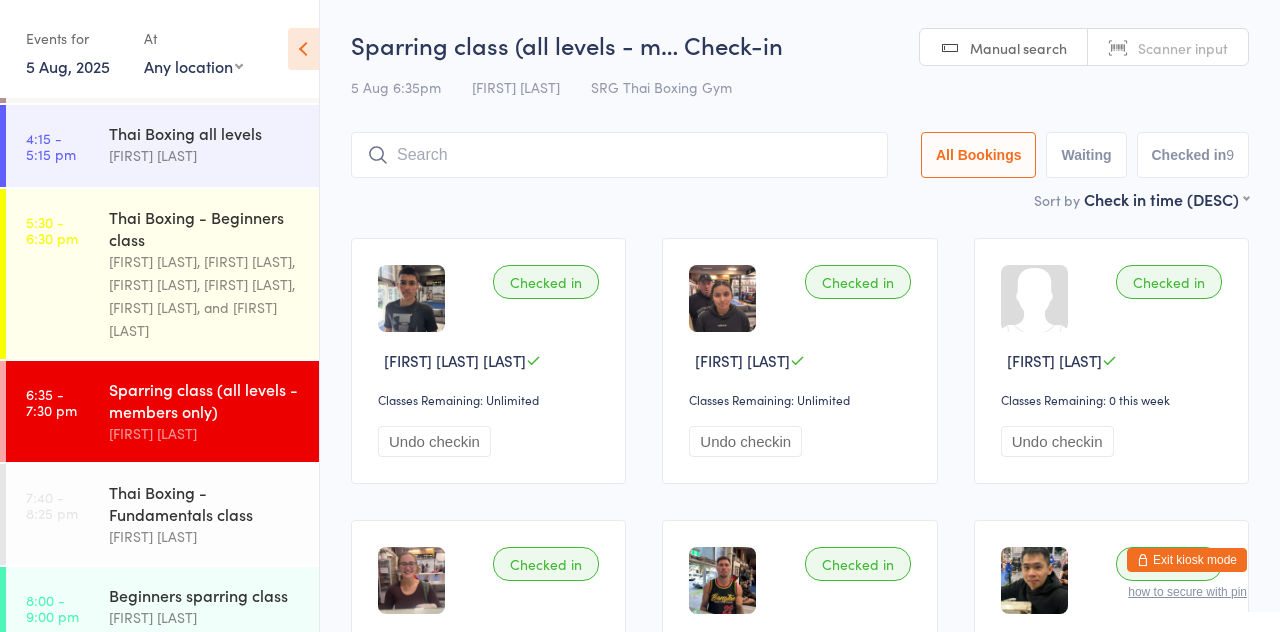 click on "Sort by   Check in time (DESC) First name (ASC) First name (DESC) Last name (ASC) Last name (DESC) Check in time (ASC) Check in time (DESC) Rank (ASC) Rank (DESC)" at bounding box center [800, 199] 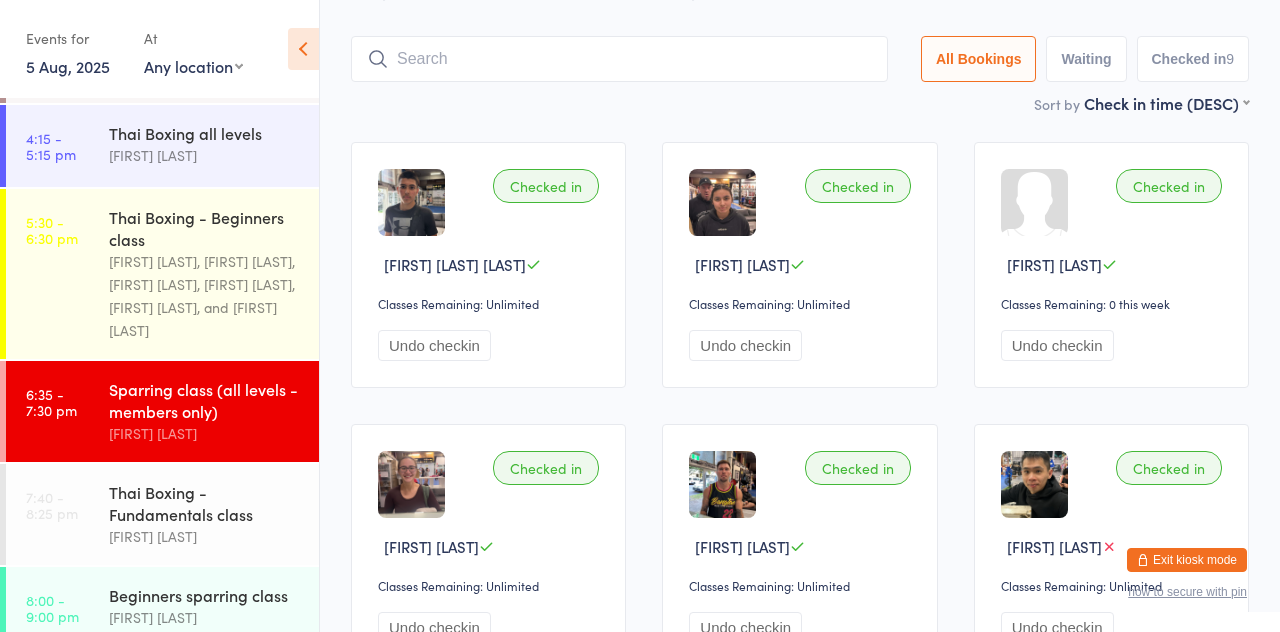 scroll, scrollTop: 133, scrollLeft: 0, axis: vertical 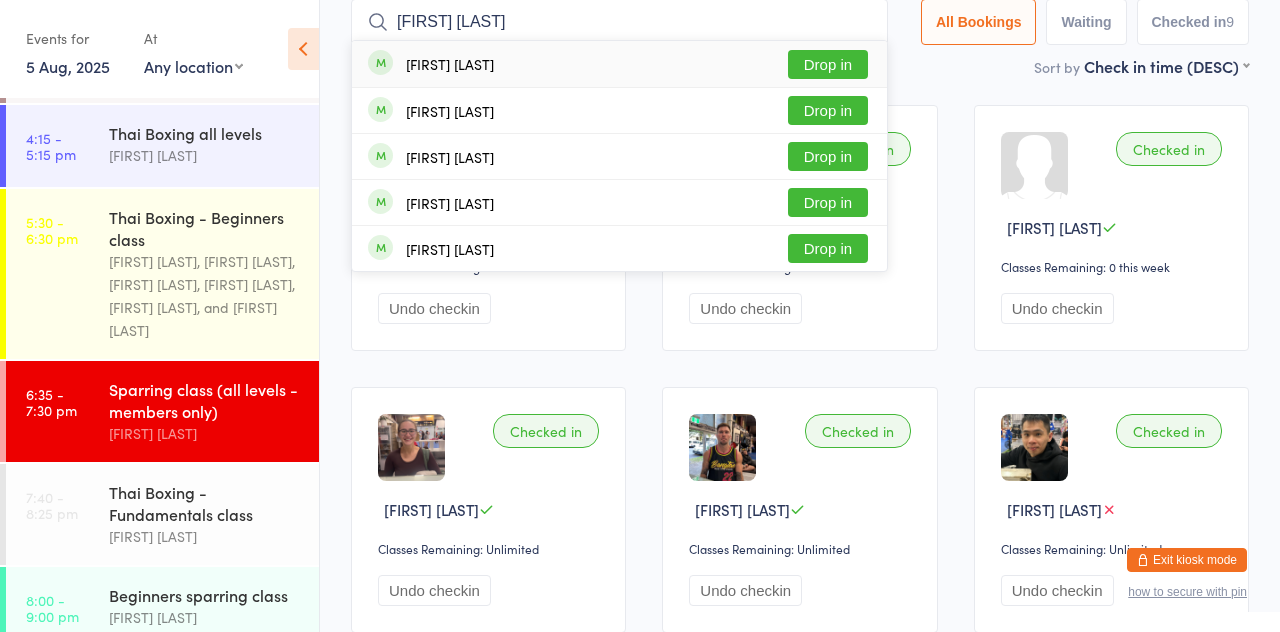 type on "[FIRST] [LAST]" 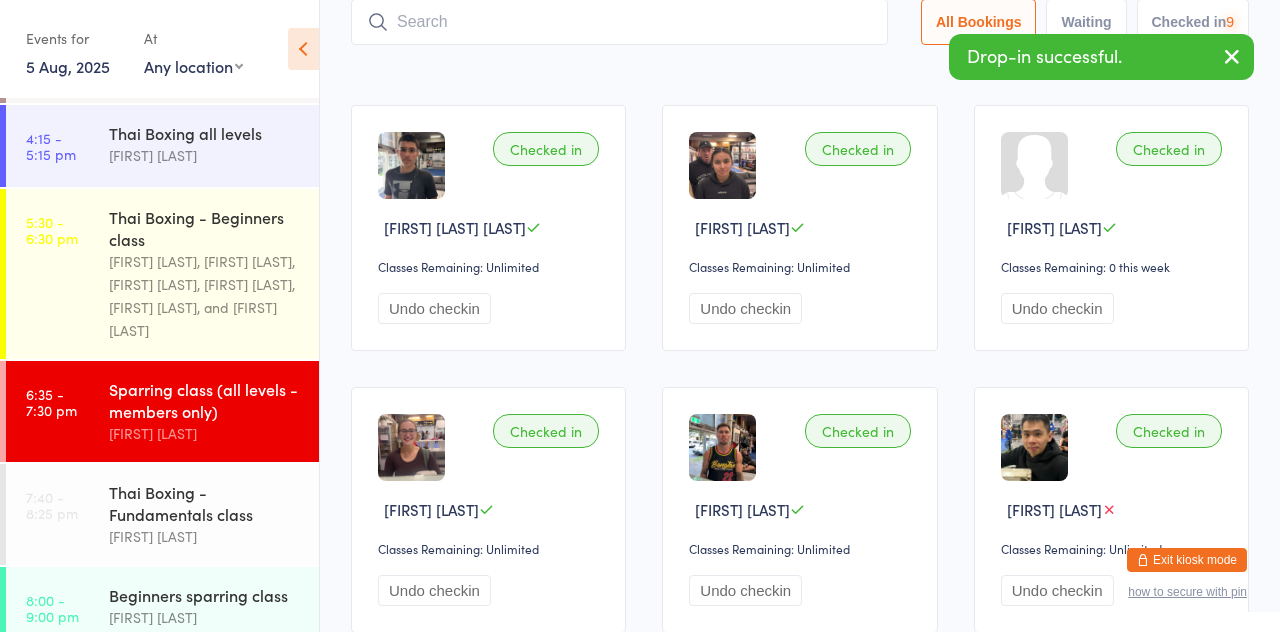 scroll, scrollTop: 26, scrollLeft: 0, axis: vertical 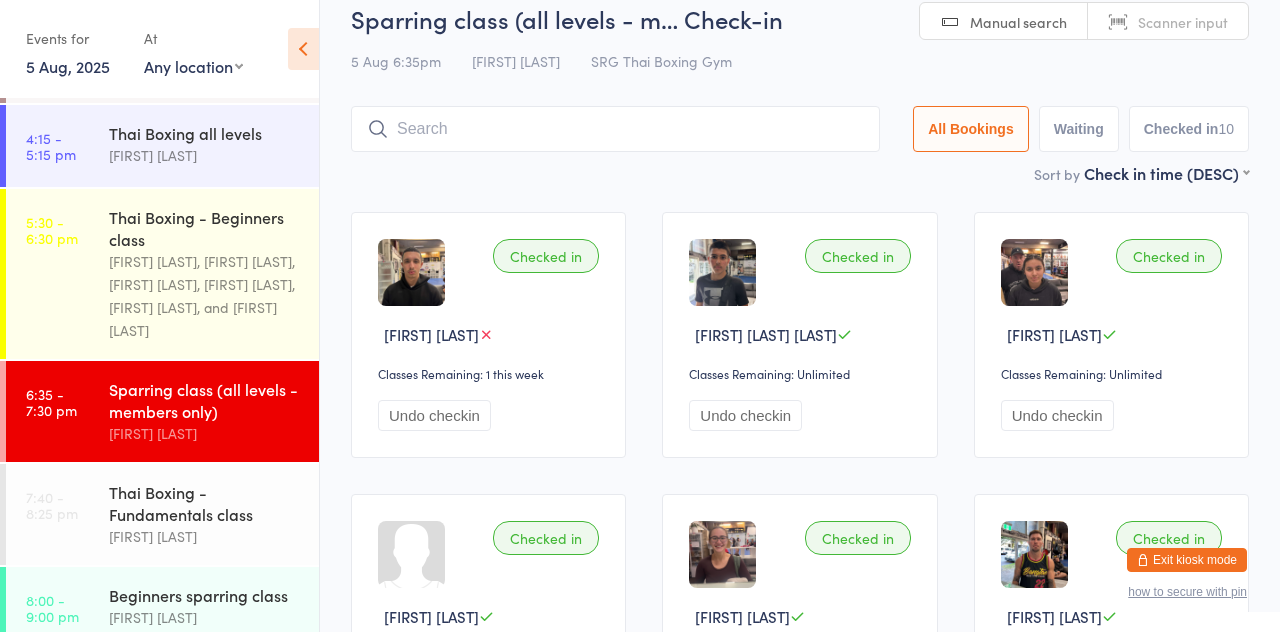 click at bounding box center (615, 129) 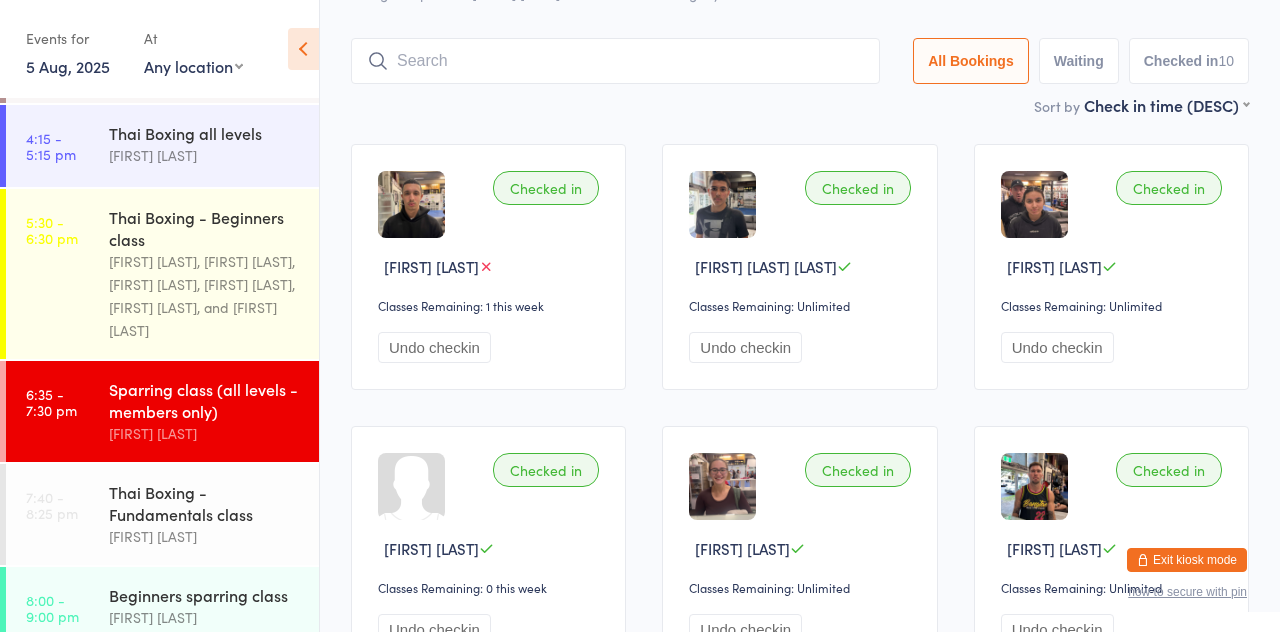 scroll, scrollTop: 132, scrollLeft: 0, axis: vertical 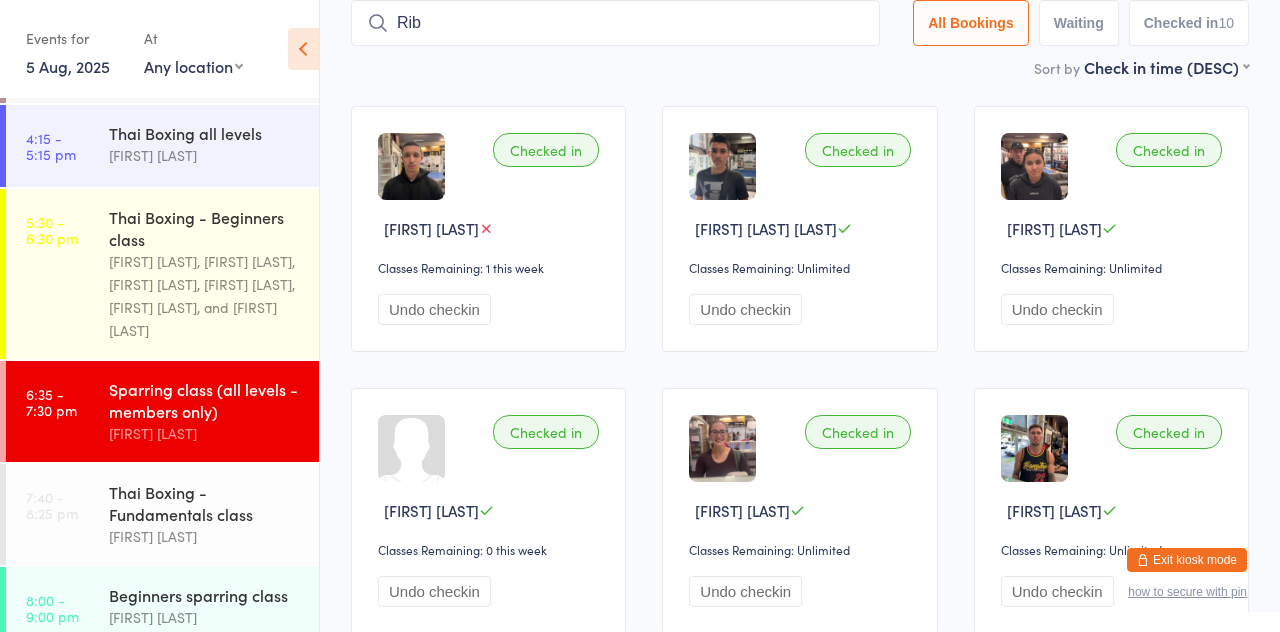 type on "Rib" 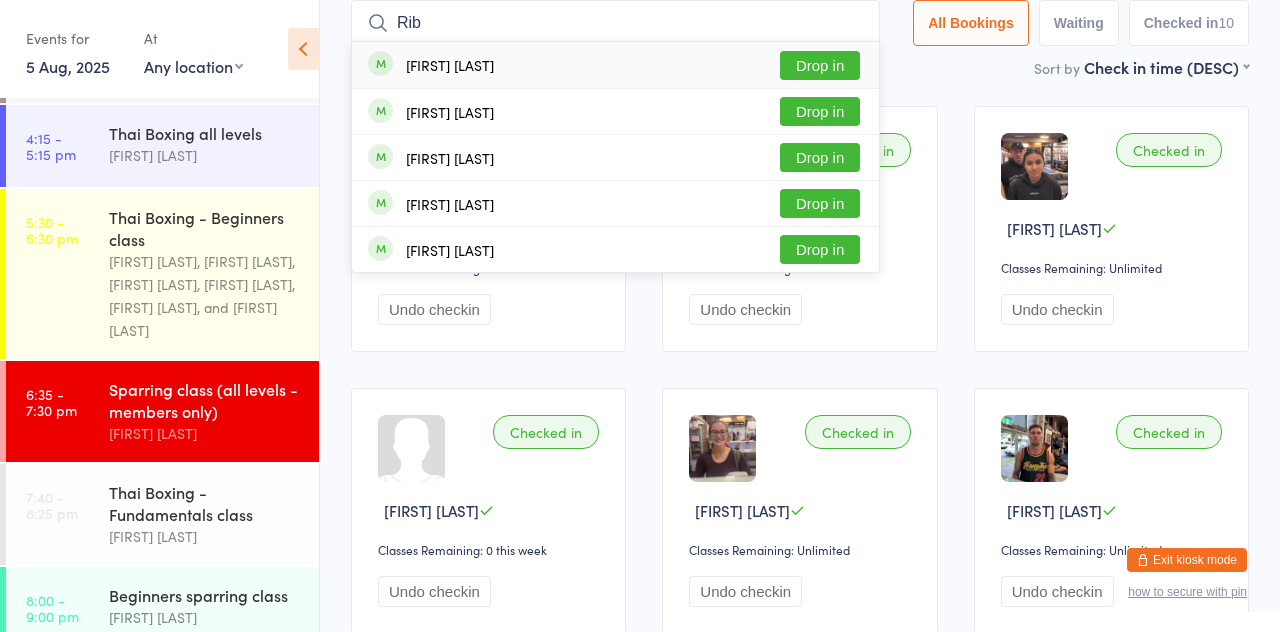 click on "[FIRST] [LAST] [CLASS]" at bounding box center [615, 65] 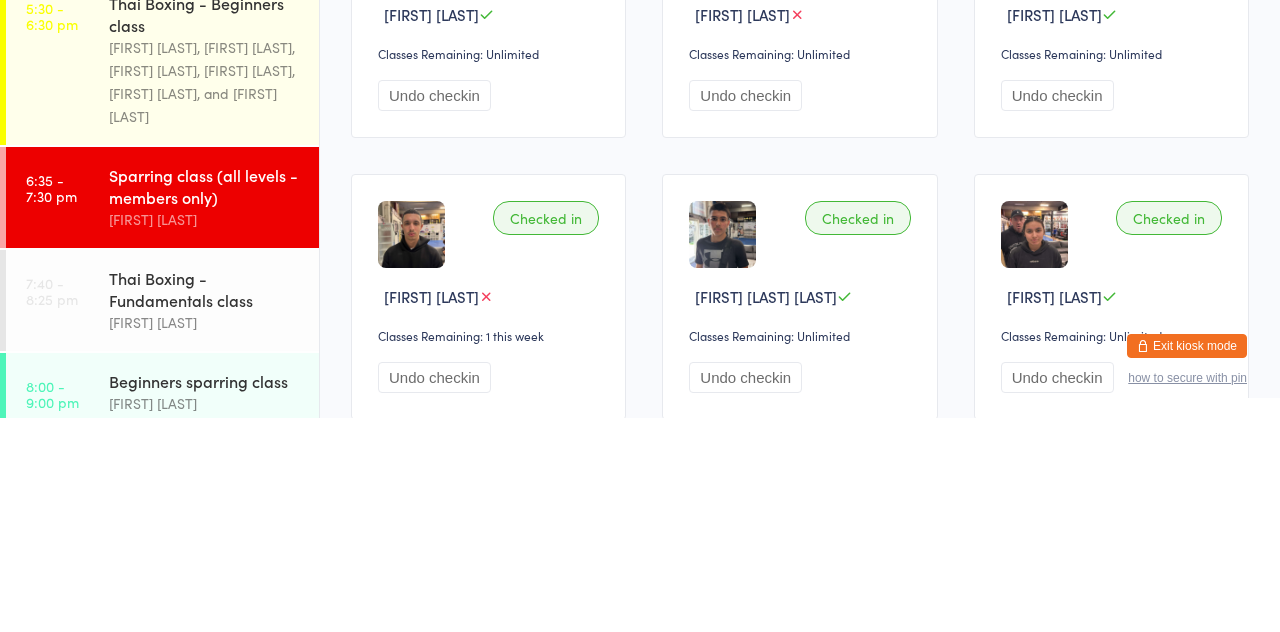 scroll, scrollTop: 132, scrollLeft: 0, axis: vertical 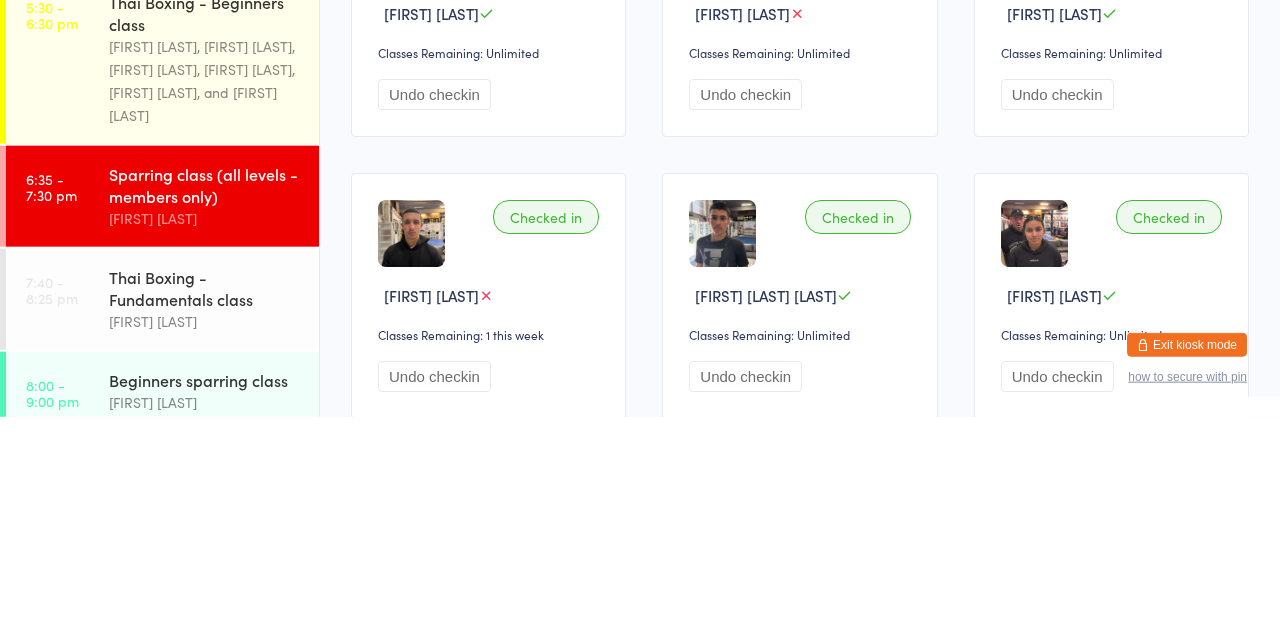 click on "Sparring class (all levels - members only)" at bounding box center [205, 400] 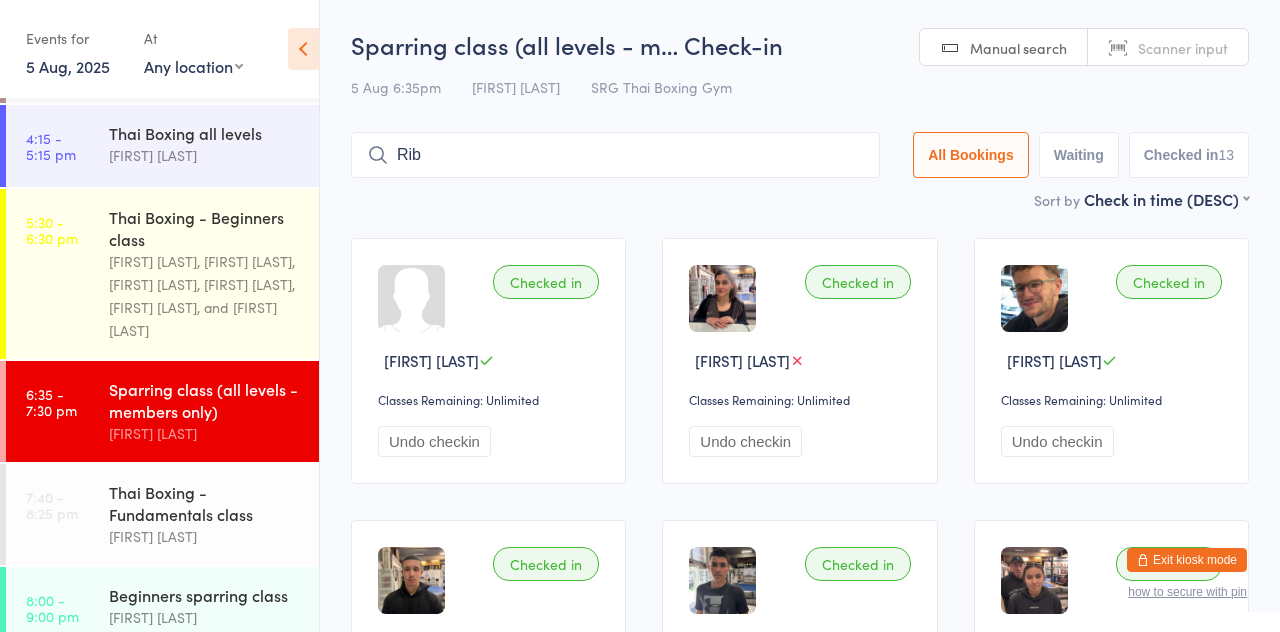 type on "Rib" 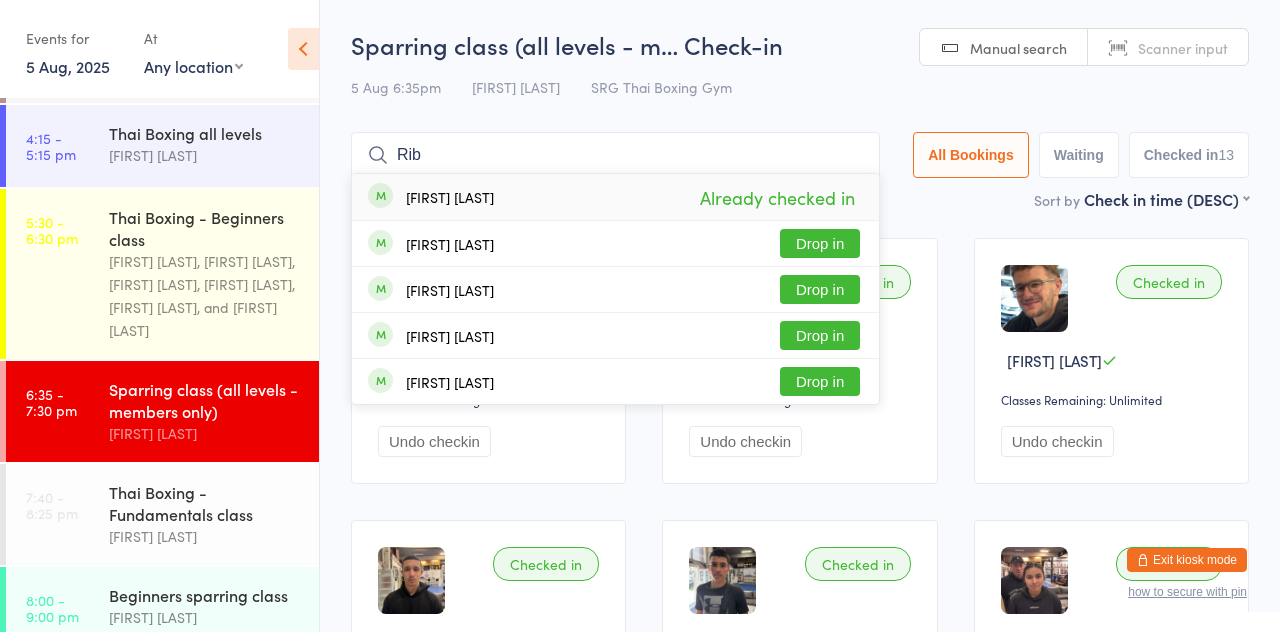 click on "[FIRST] [LAST] [STATUS]" at bounding box center [615, 197] 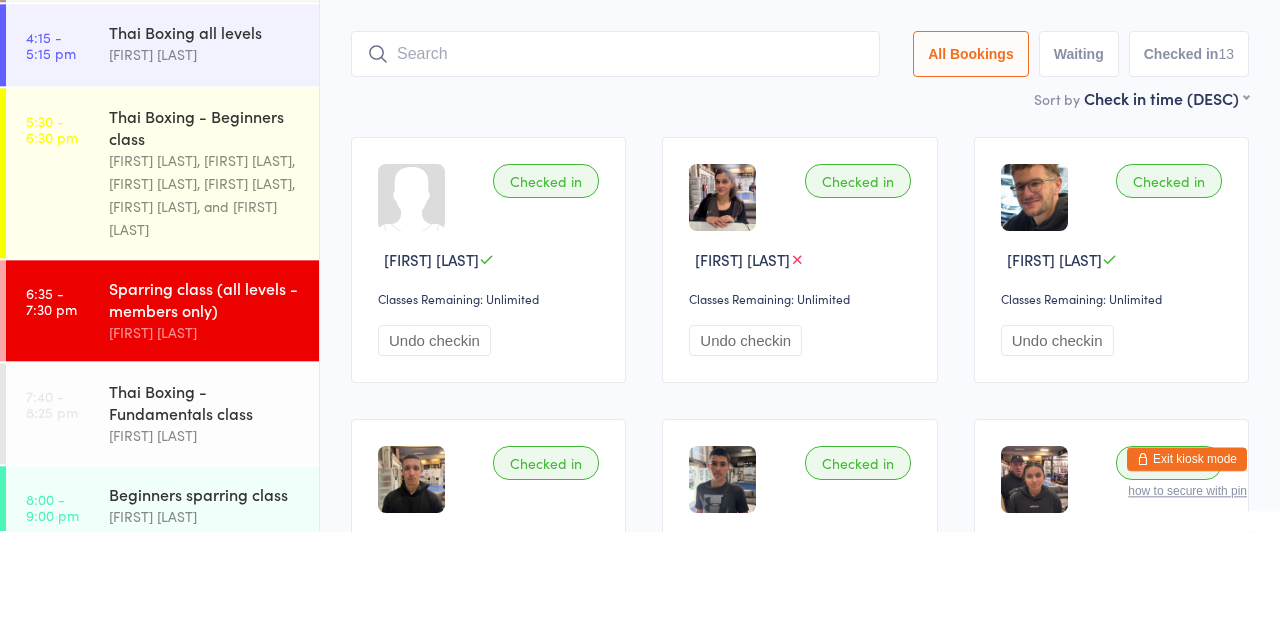 click on "Checked in [FIRST] [LAST]  Classes Remaining: Unlimited   Undo checkin Checked in [FIRST] [LAST]  Classes Remaining: Unlimited   Undo checkin Checked in [FIRST] [LAST]  Classes Remaining: Unlimited   Undo checkin Checked in [FIRST] [LAST]  Classes Remaining: 1 this week   Undo checkin Checked in [FIRST] [LAST]  Classes Remaining: Unlimited   Undo checkin Checked in [FIRST] [LAST]  Classes Remaining: Unlimited   Undo checkin Checked in [FIRST] [LAST]  Classes Remaining: 0 this week   Undo checkin Checked in [FIRST] [LAST]  Classes Remaining: Unlimited   Undo checkin Checked in [FIRST] [LAST]  Classes Remaining: Unlimited   Undo checkin Checked in [FIRST] [LAST]  Classes Remaining: Unlimited   Undo checkin Checked in [FIRST] [LAST] [LAST]  Classes Remaining: Unlimited   Undo checkin Checked in [FIRST] [LAST]  Classes Remaining: Unlimited   Undo checkin Checked in [FIRST] [LAST]  Classes Remaining: Unlimited   Undo checkin" at bounding box center (800, 925) 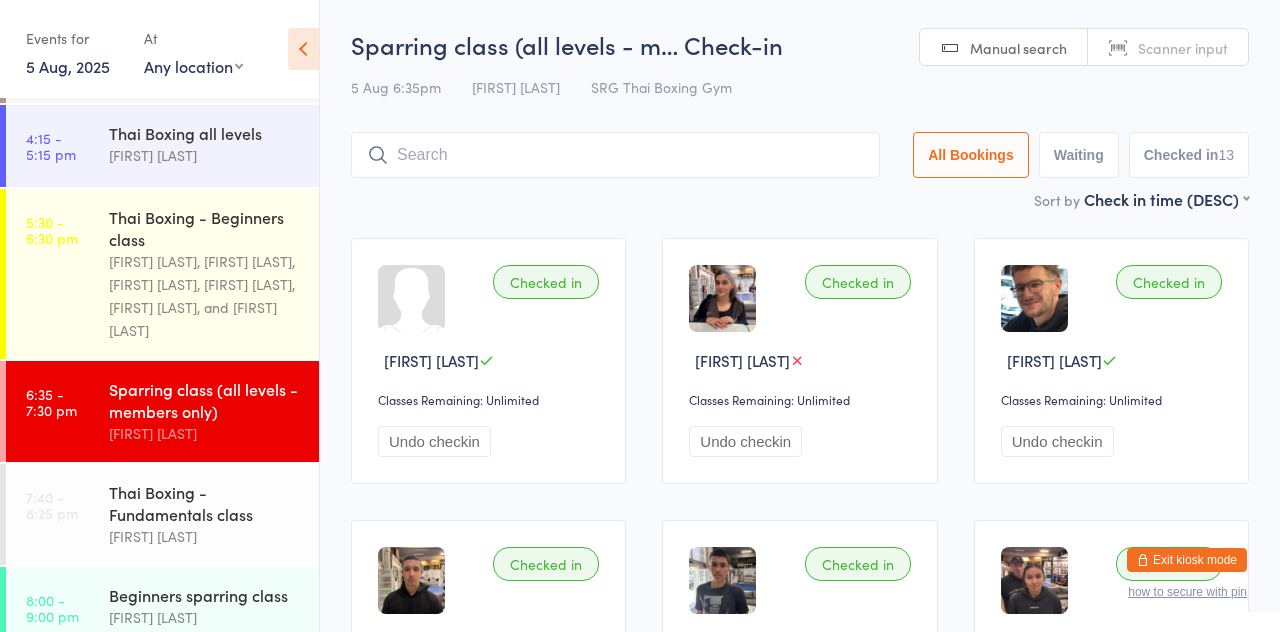 click at bounding box center (615, 155) 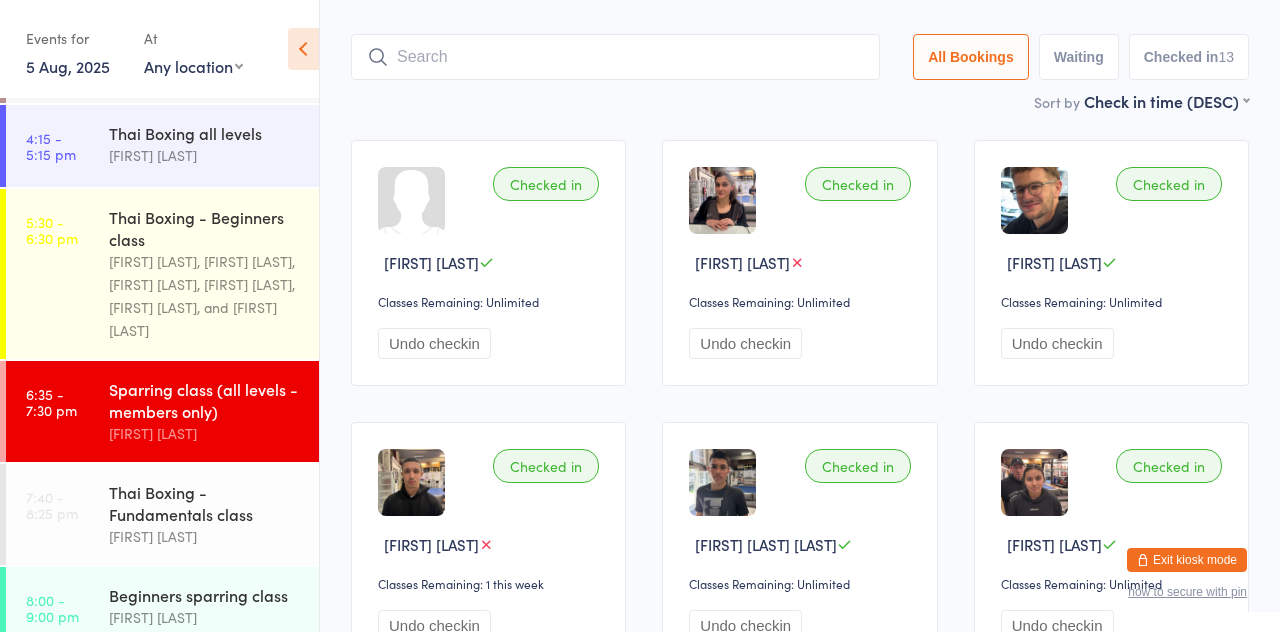 scroll, scrollTop: 133, scrollLeft: 0, axis: vertical 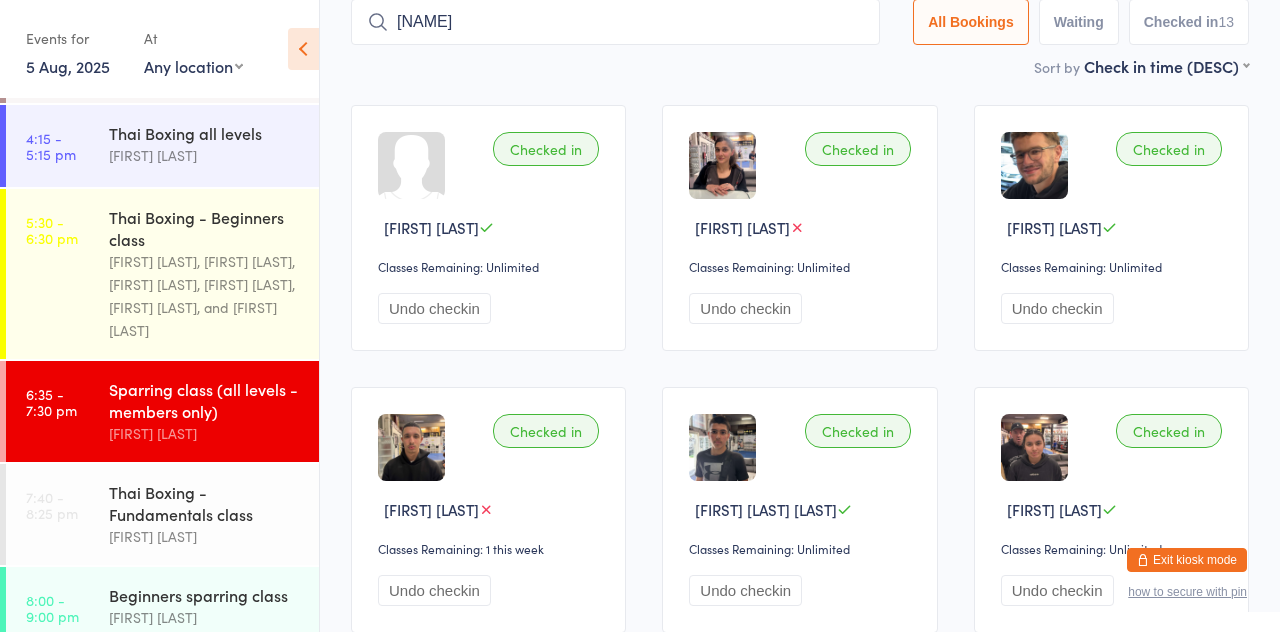 type on "[NAME]" 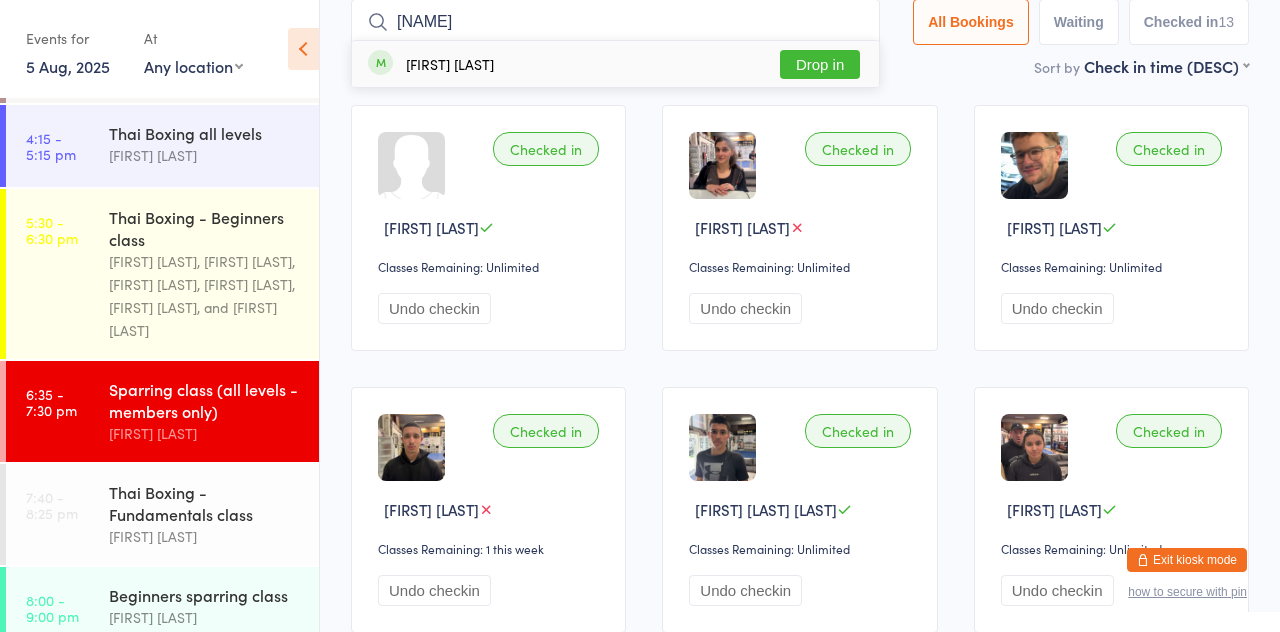 click on "Drop in" at bounding box center [820, 64] 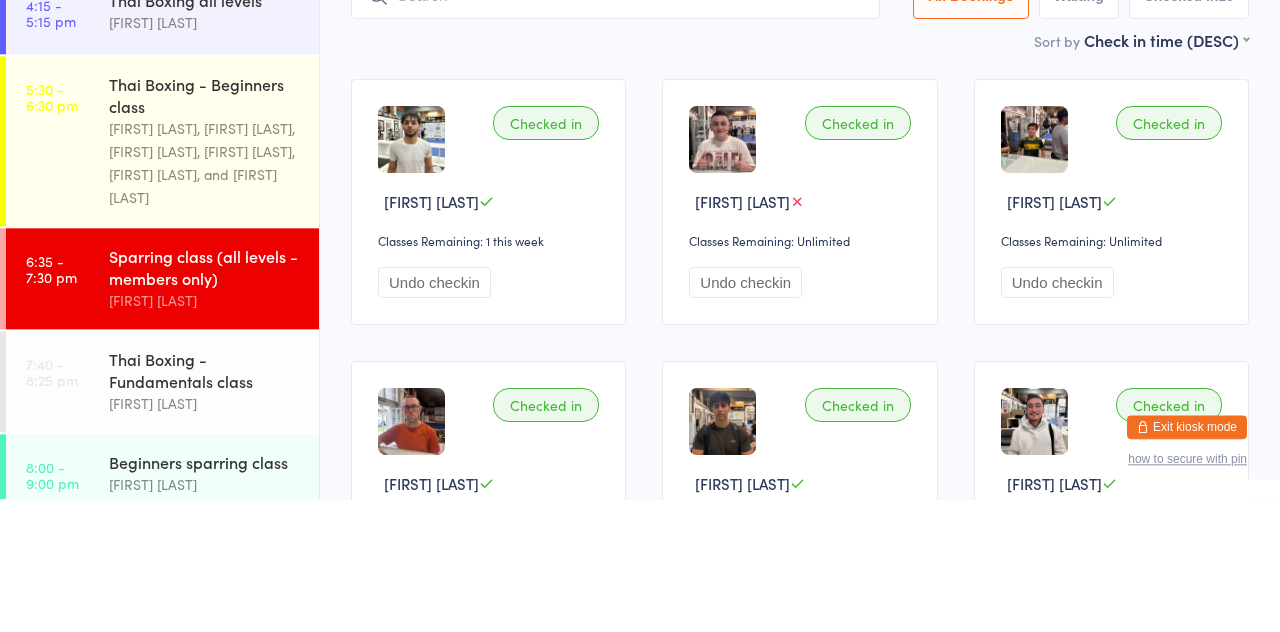 scroll, scrollTop: 26, scrollLeft: 0, axis: vertical 